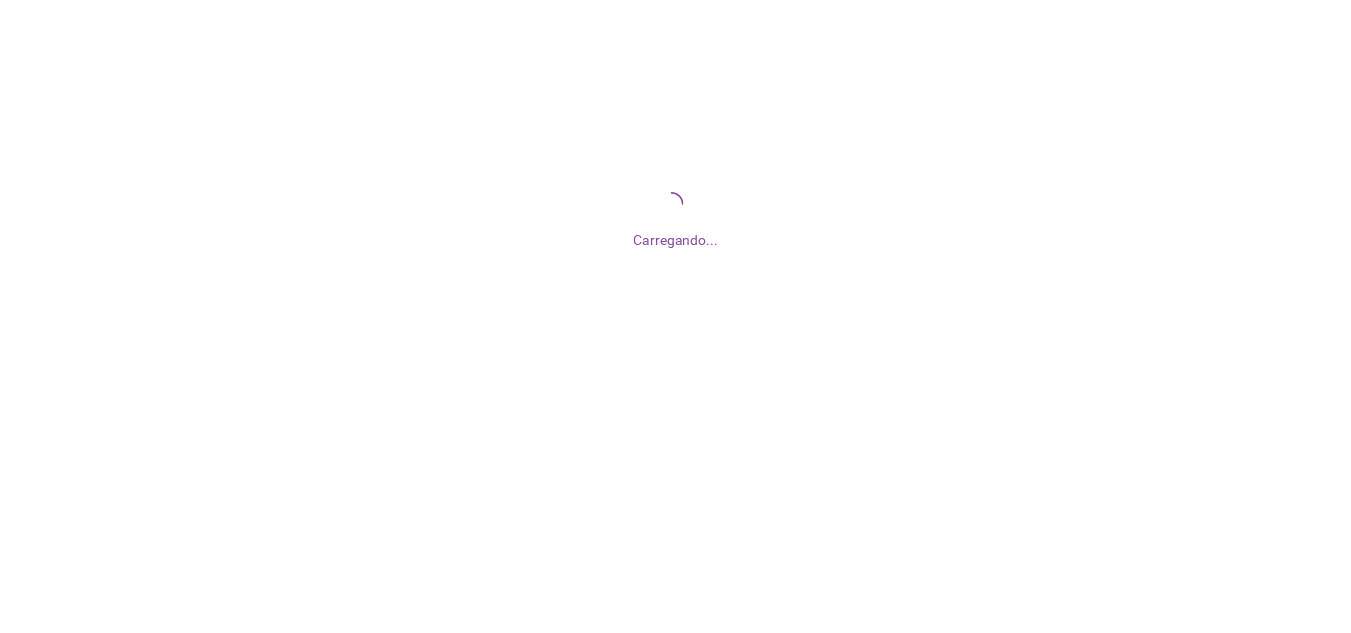scroll, scrollTop: 0, scrollLeft: 0, axis: both 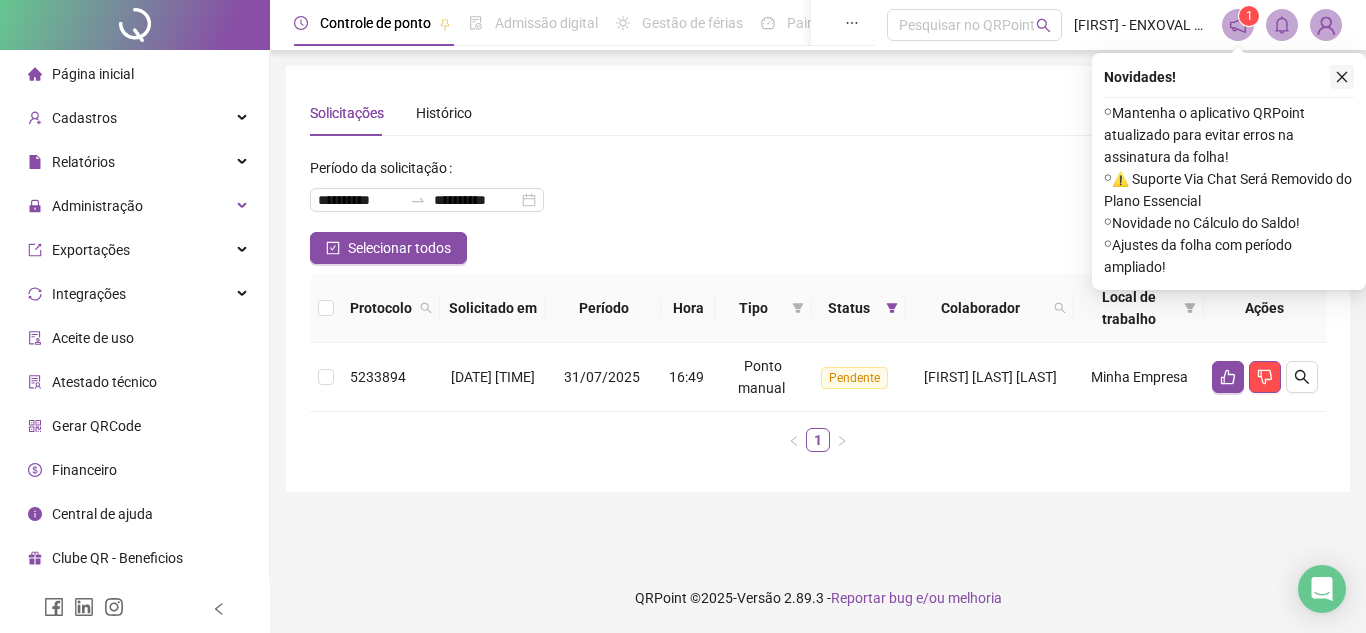 click at bounding box center [1342, 77] 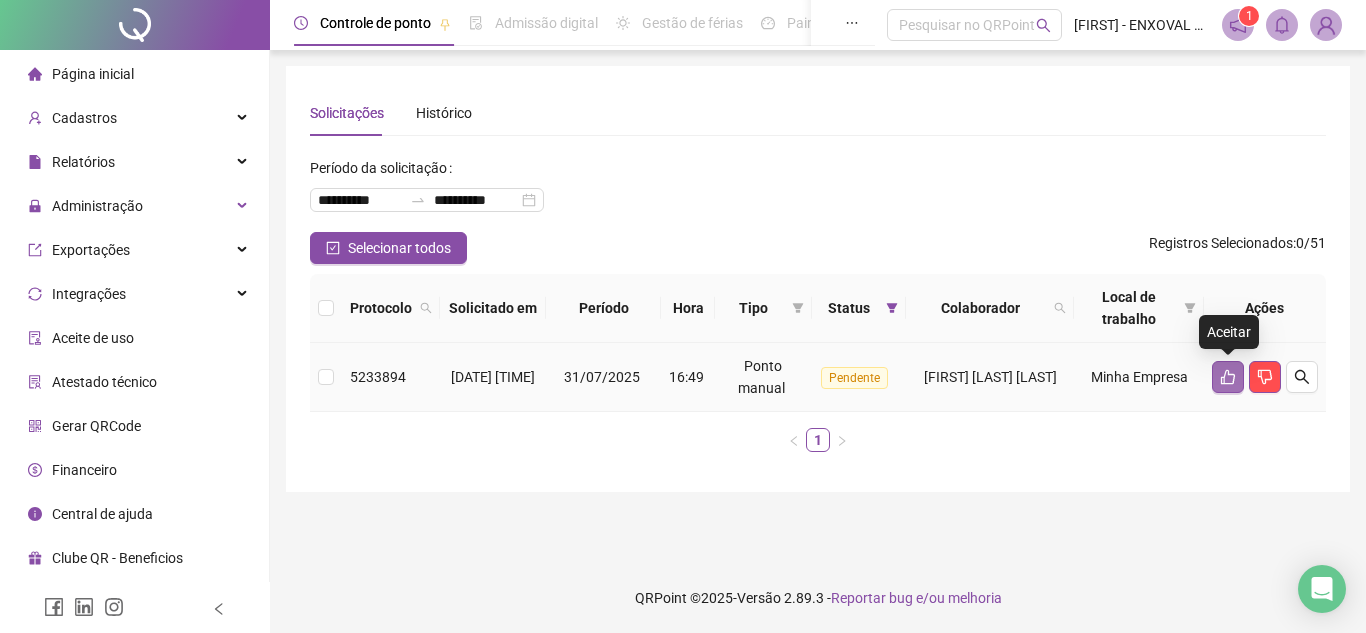 click 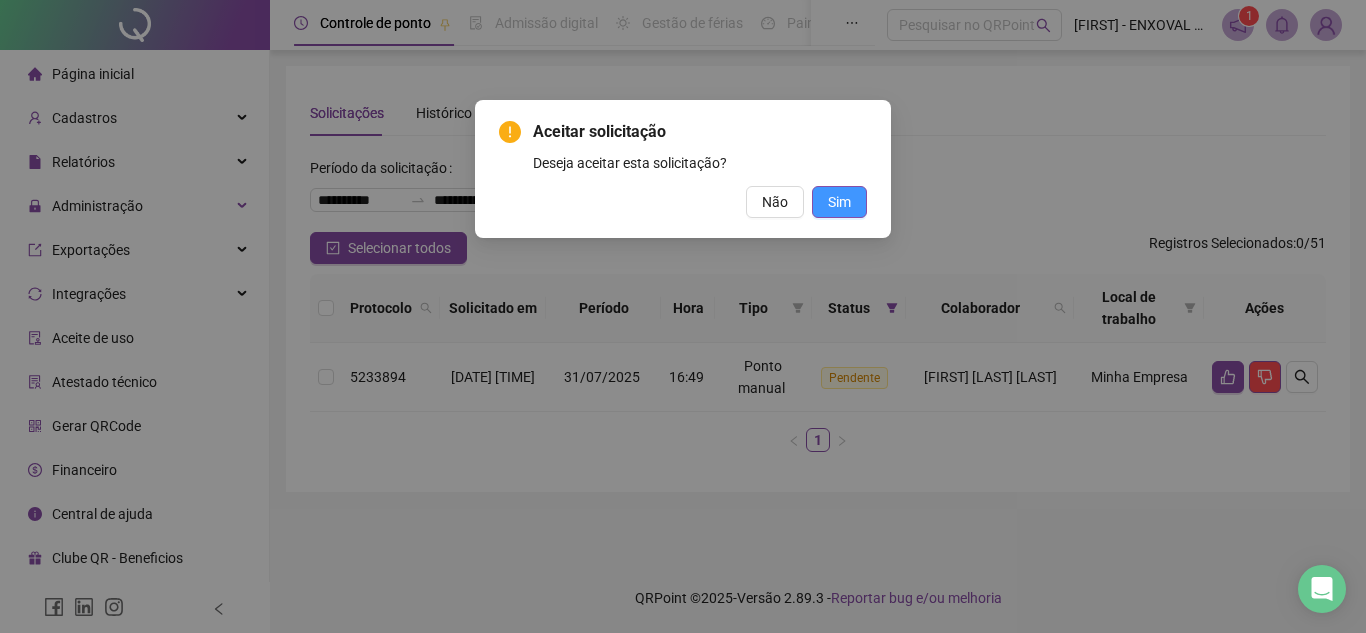 click on "Sim" at bounding box center (839, 202) 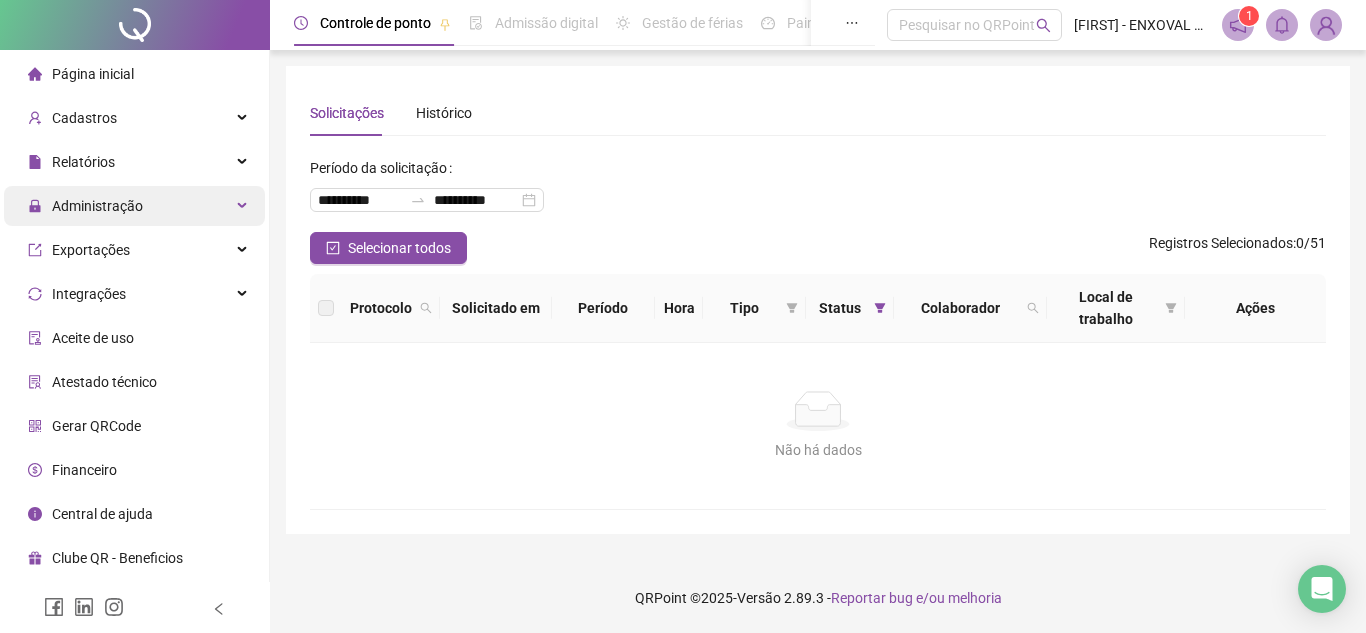 click on "Administração" at bounding box center (97, 206) 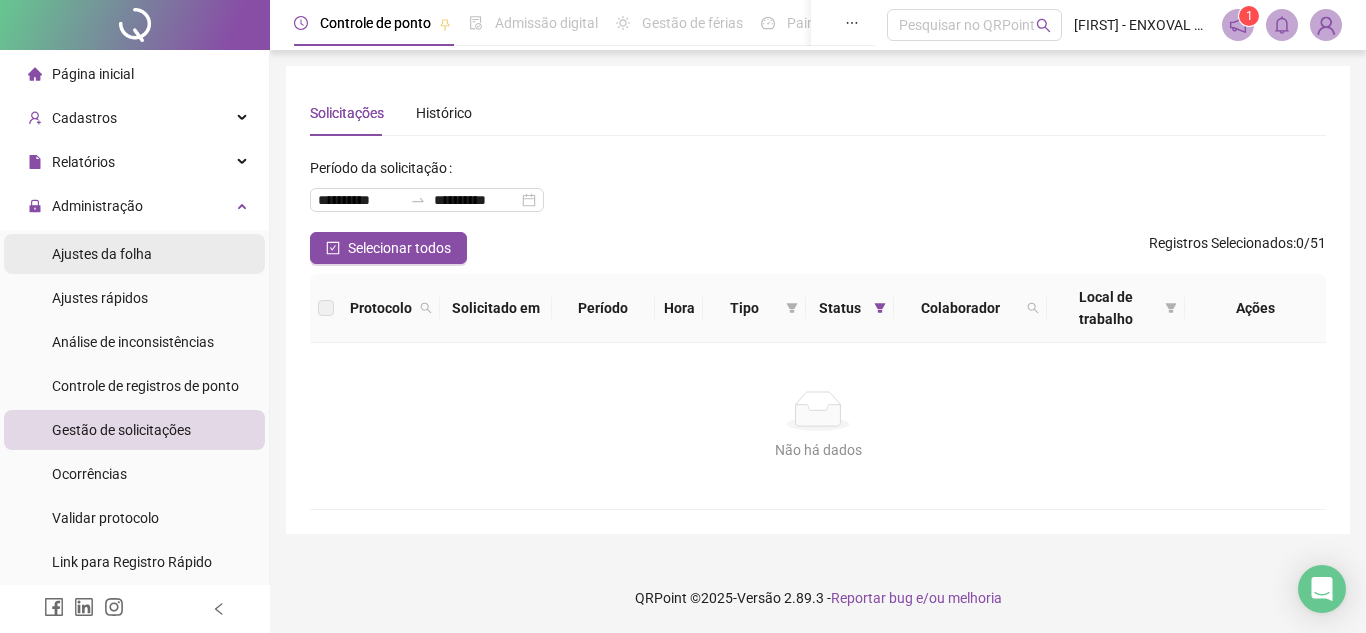click on "Ajustes da folha" at bounding box center [102, 254] 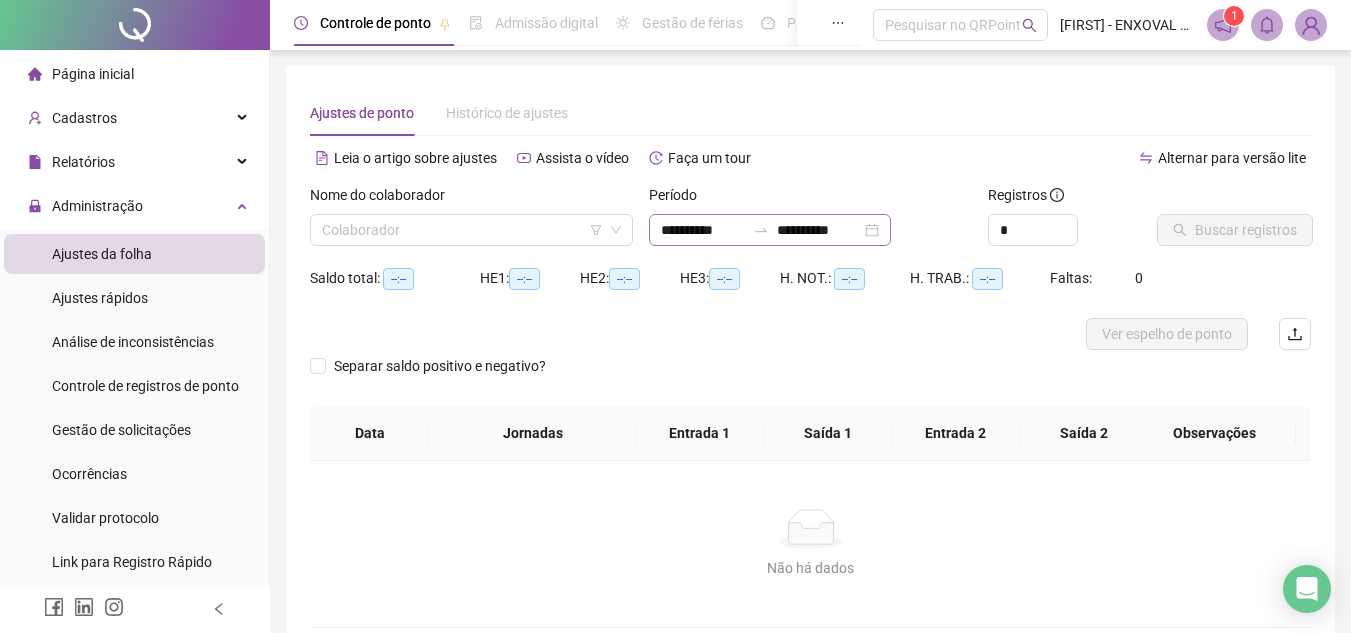 click on "**********" at bounding box center (770, 230) 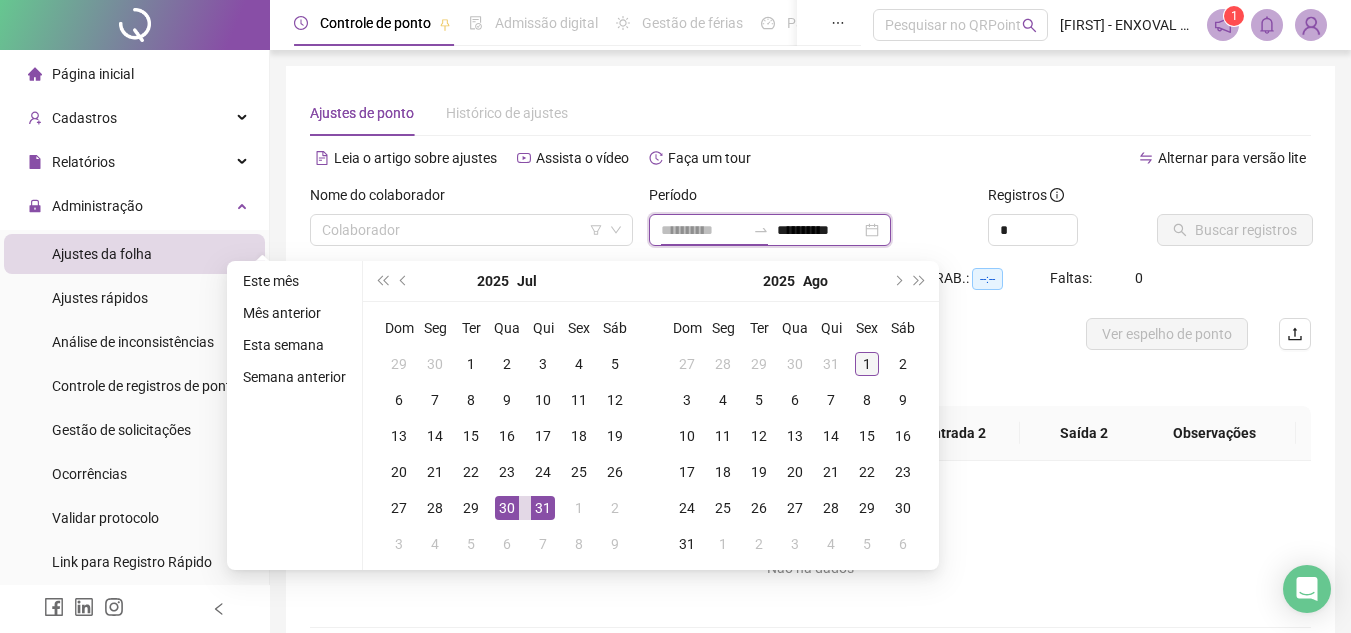 type on "**********" 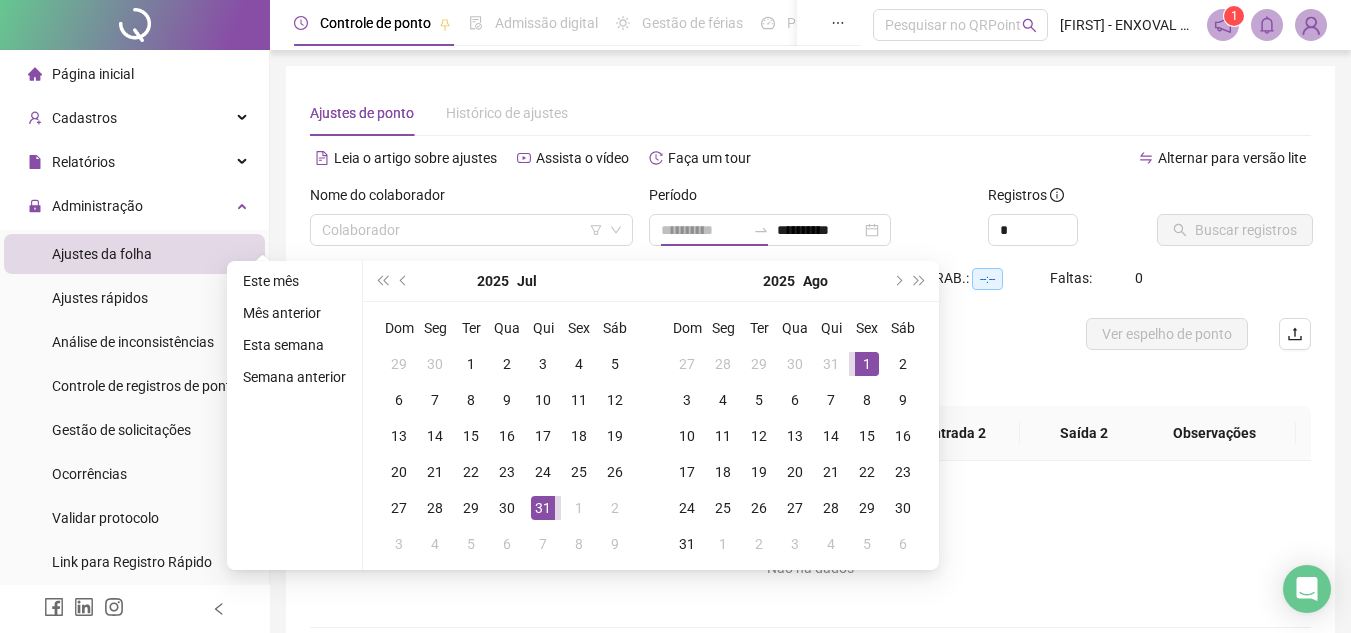 click on "1" at bounding box center (867, 364) 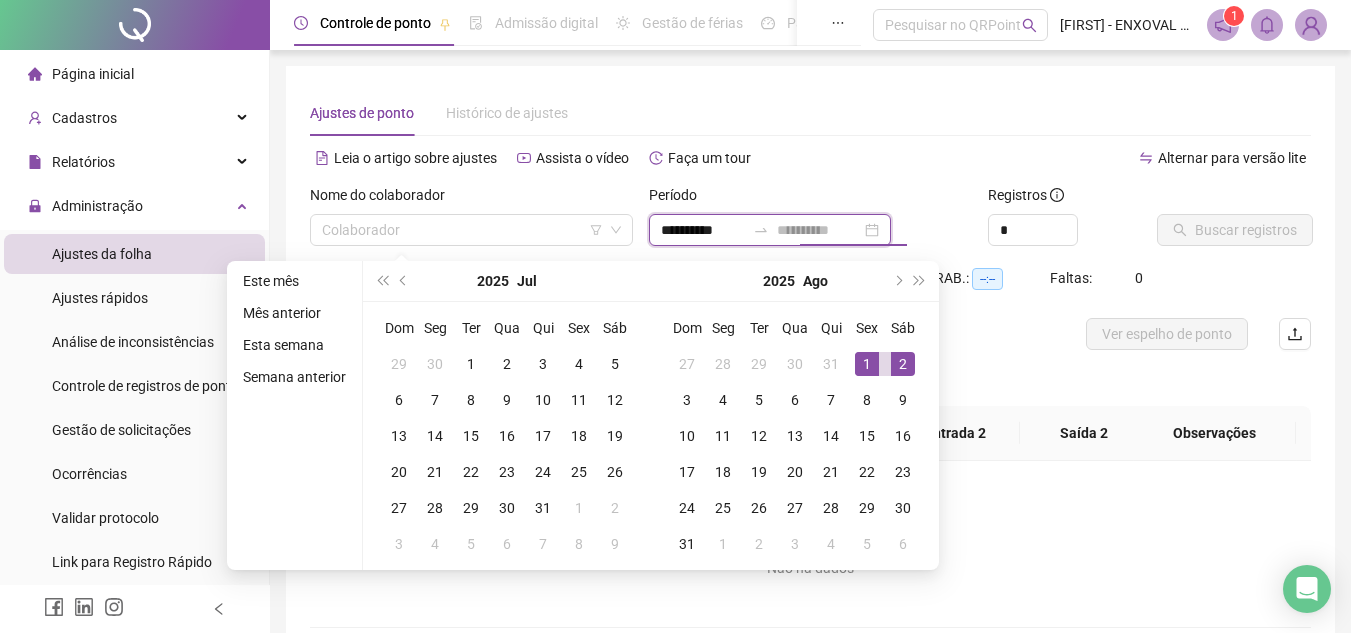 type on "**********" 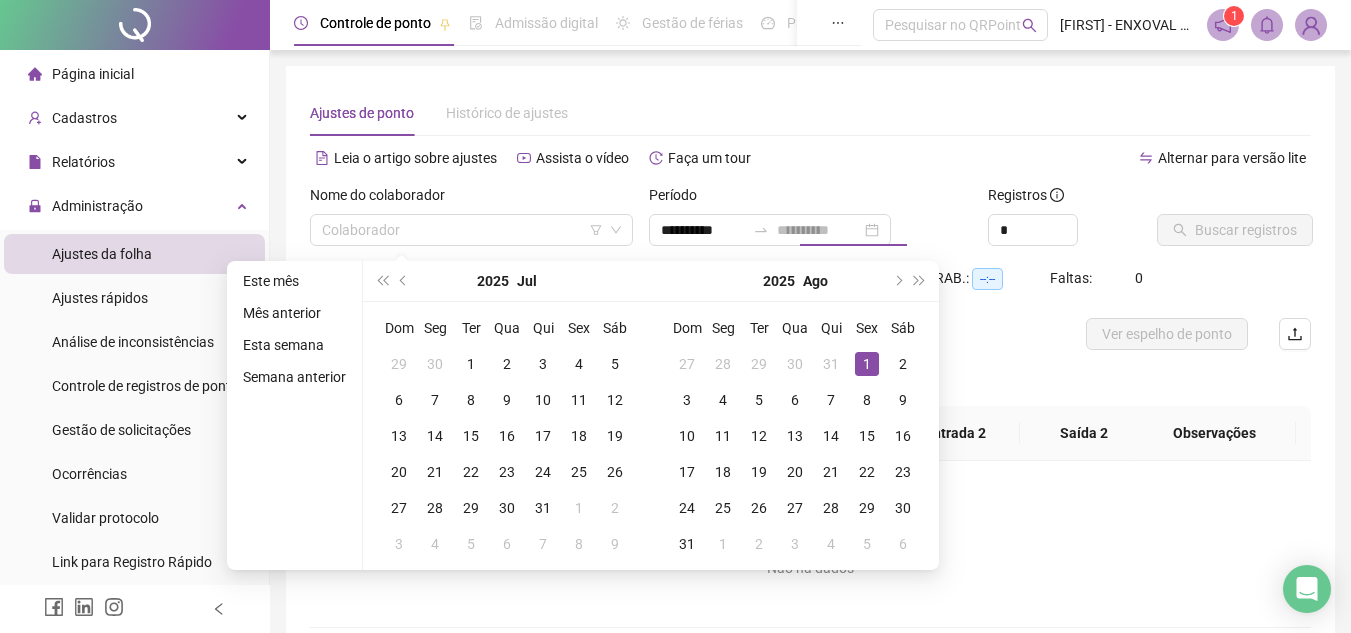 click on "1" at bounding box center [867, 364] 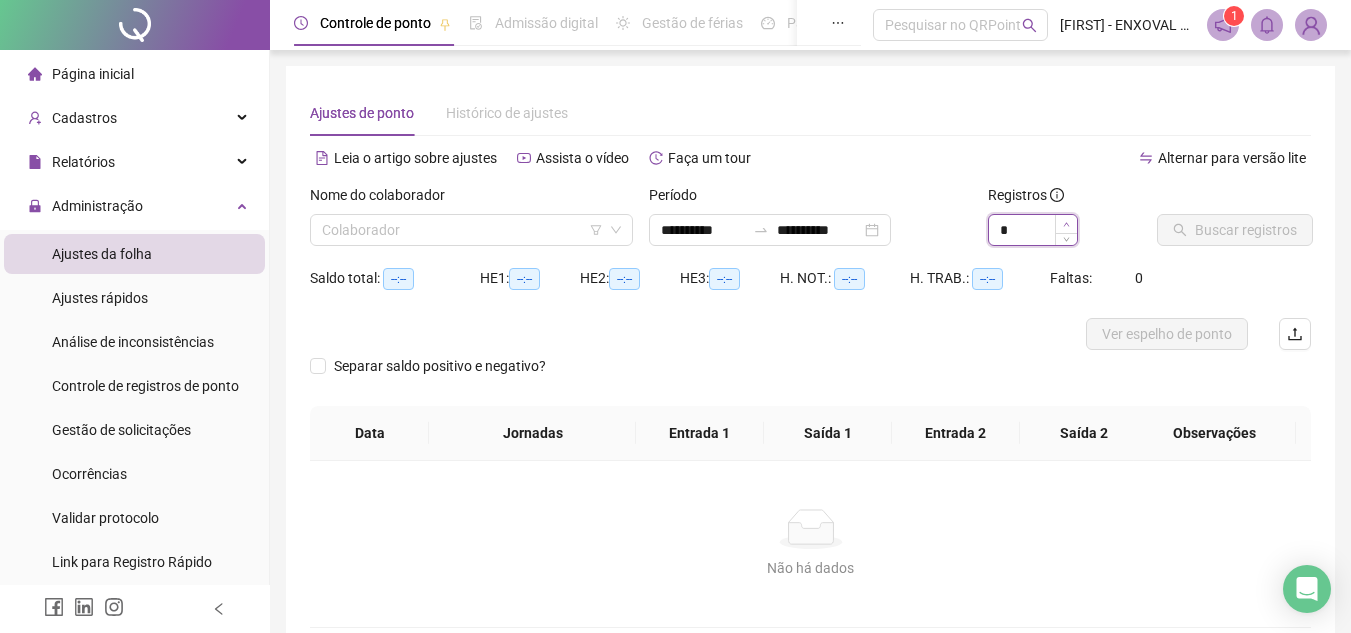 type on "*" 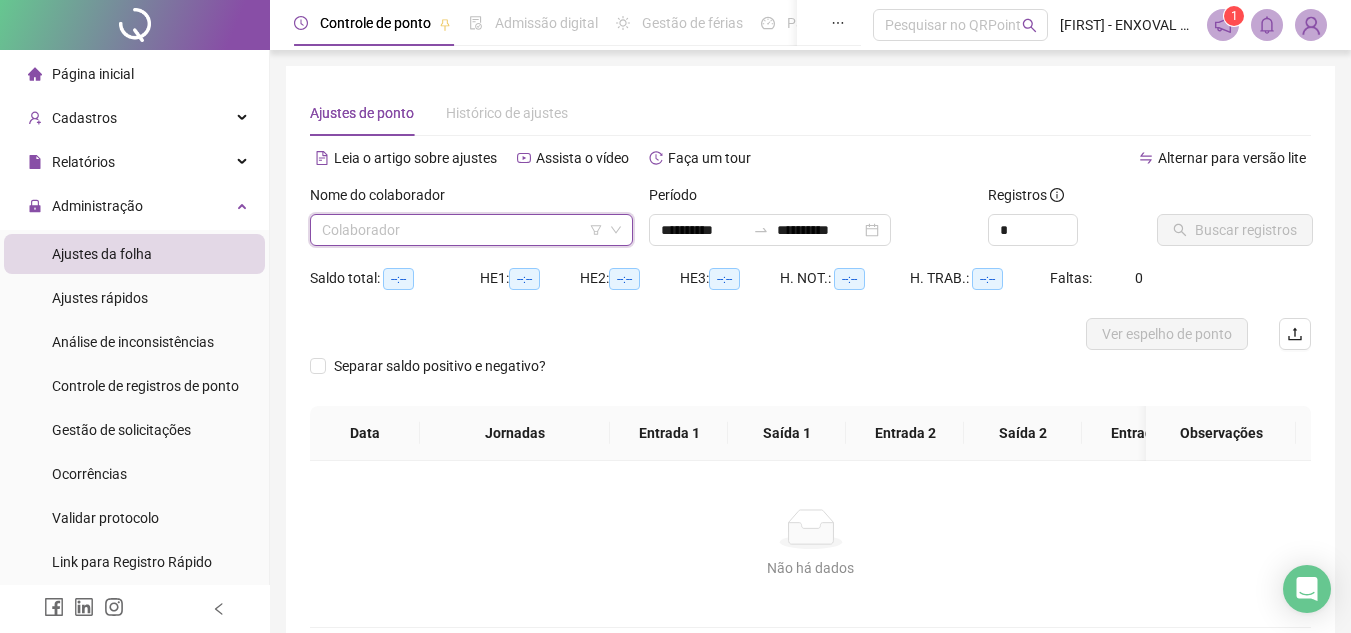 click at bounding box center [462, 230] 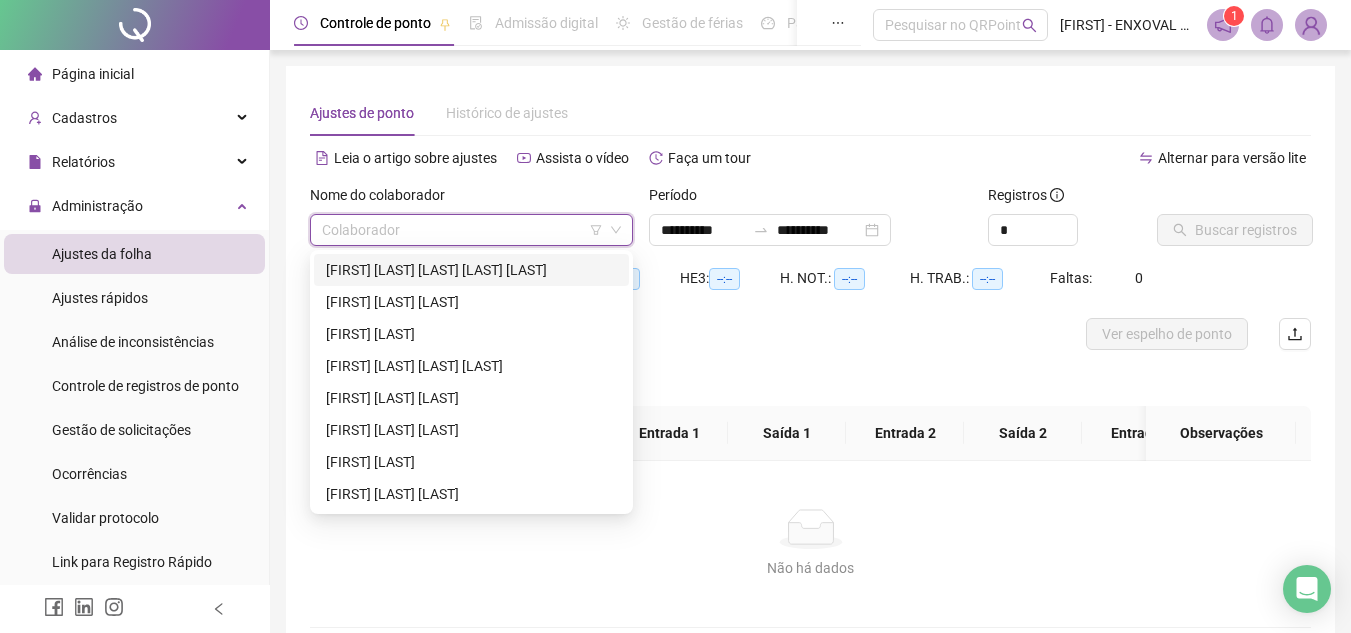 click on "[FIRST] [LAST] [LAST] [LAST] [LAST]" at bounding box center (471, 270) 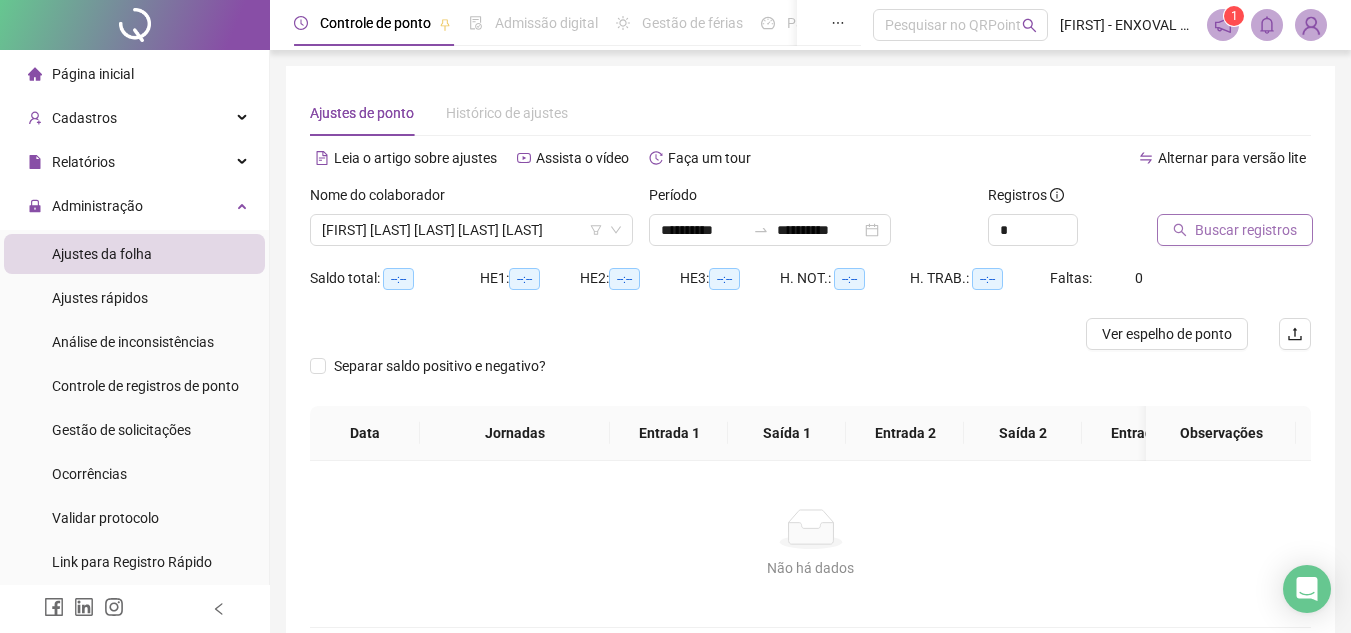 click on "Buscar registros" at bounding box center (1235, 230) 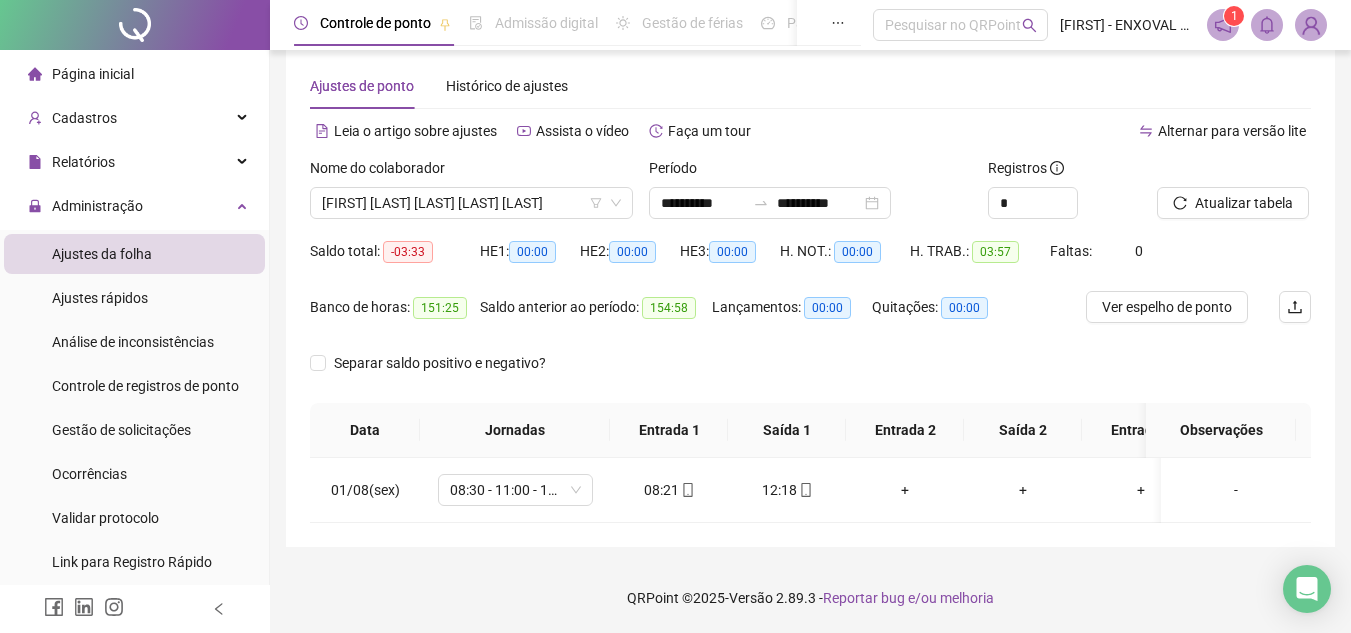 scroll, scrollTop: 42, scrollLeft: 0, axis: vertical 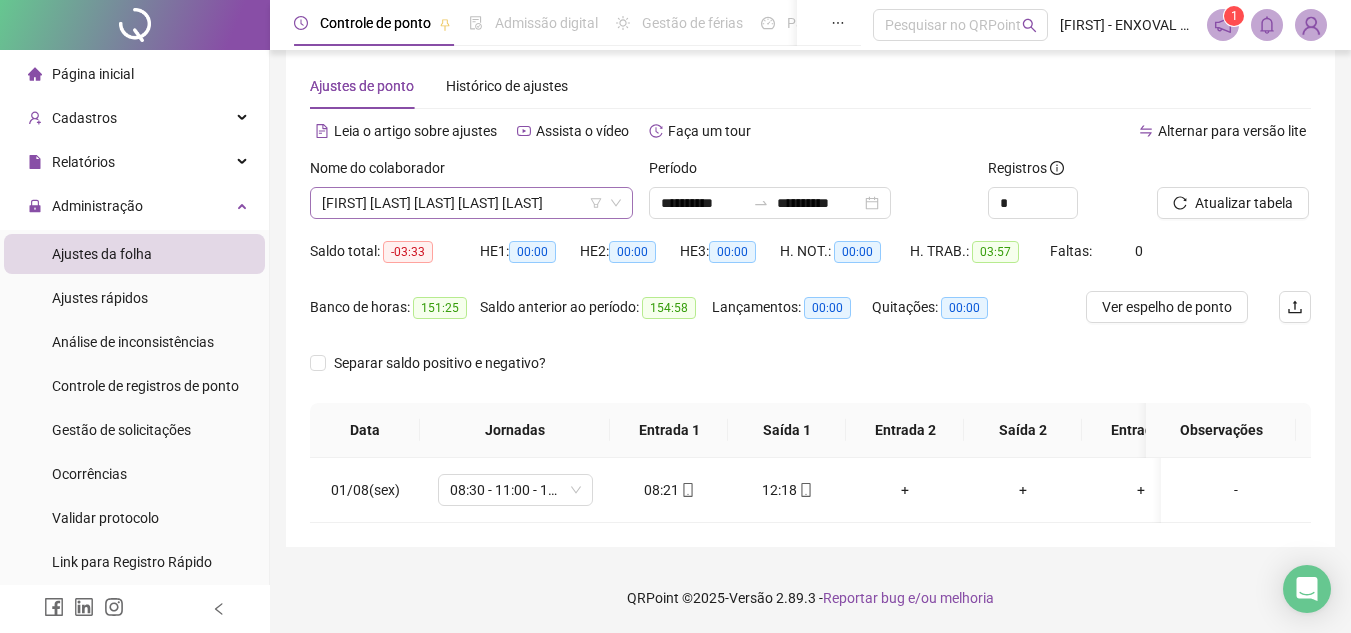 click on "[FIRST] [LAST] [LAST] [LAST] [LAST]" at bounding box center (471, 203) 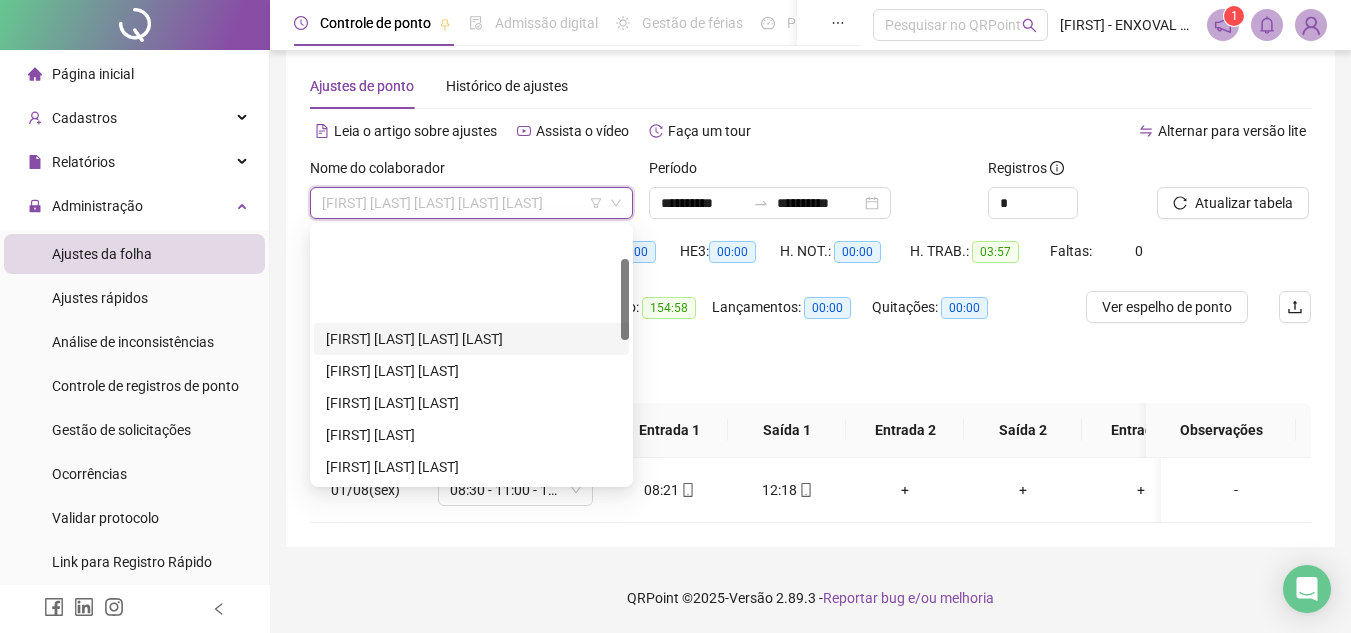 scroll, scrollTop: 100, scrollLeft: 0, axis: vertical 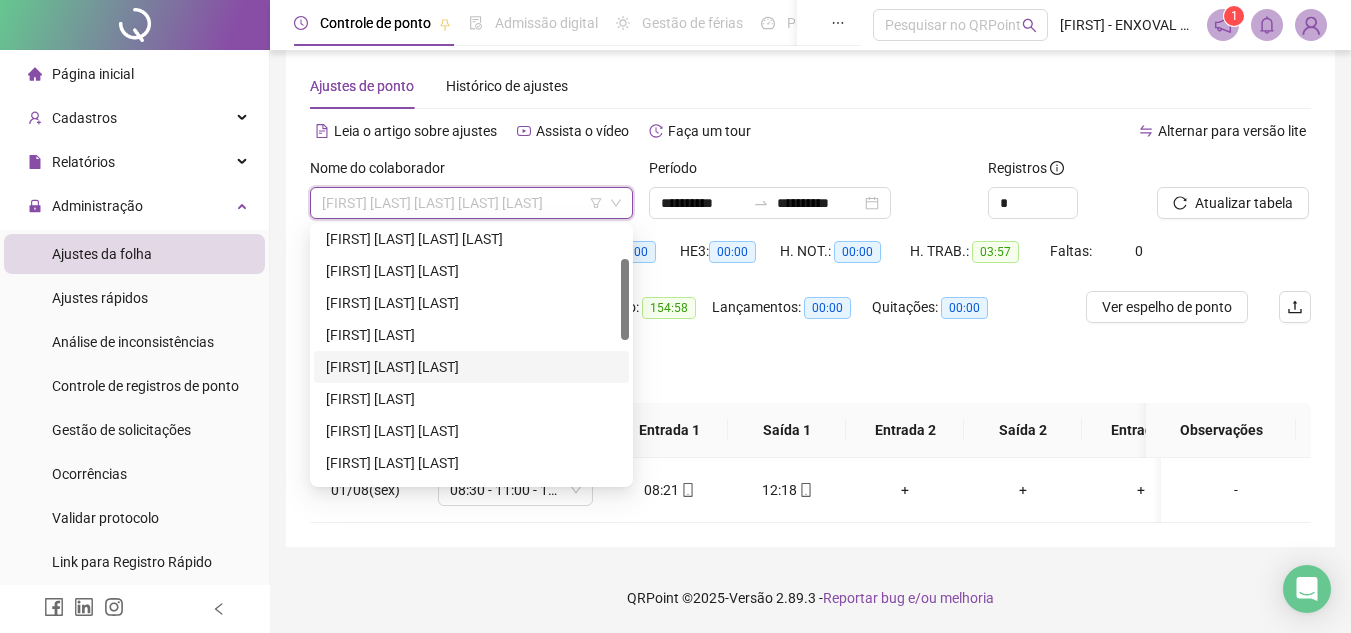 click on "[FIRST] [LAST] [LAST]" at bounding box center [471, 367] 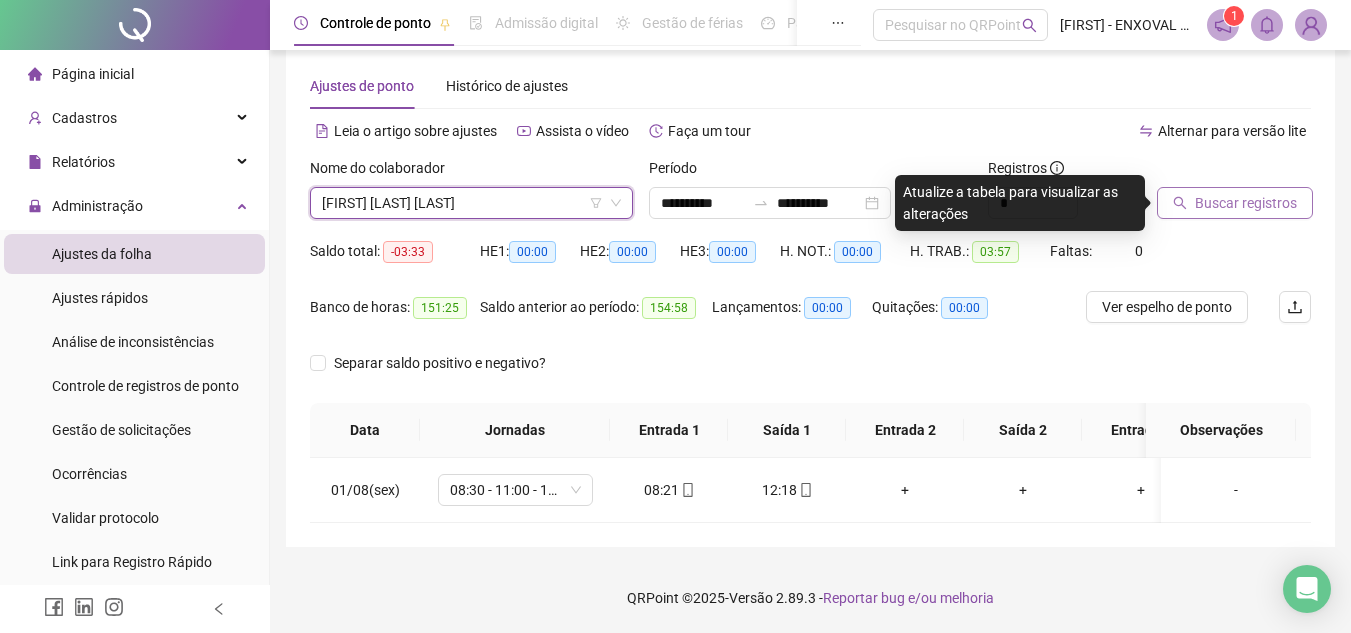 click on "Buscar registros" at bounding box center (1235, 203) 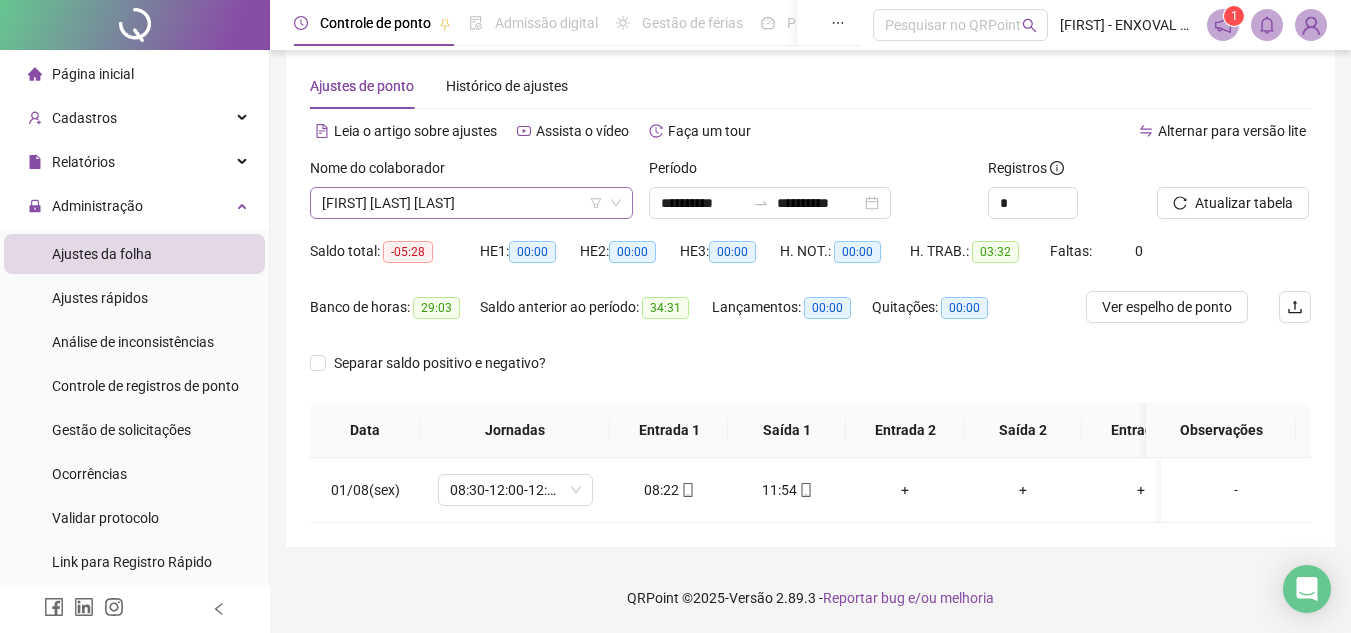 click on "[FIRST] [LAST] [LAST]" at bounding box center (471, 203) 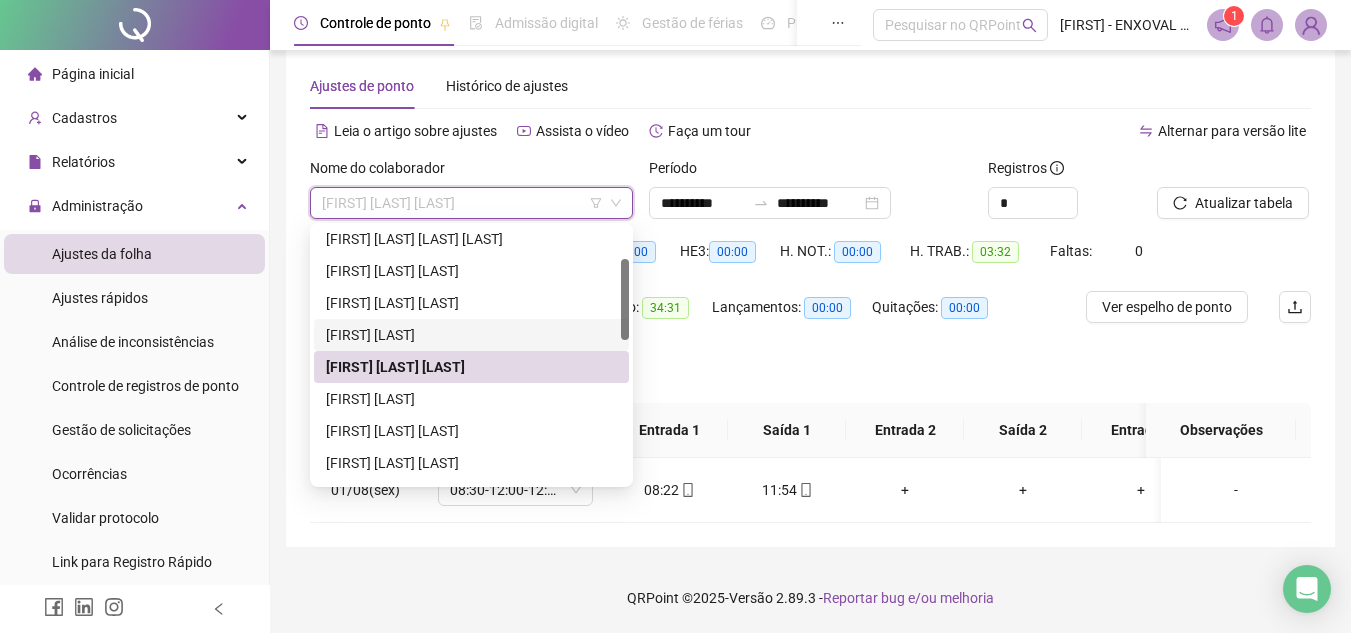 click on "[FIRST] [LAST]" at bounding box center [471, 335] 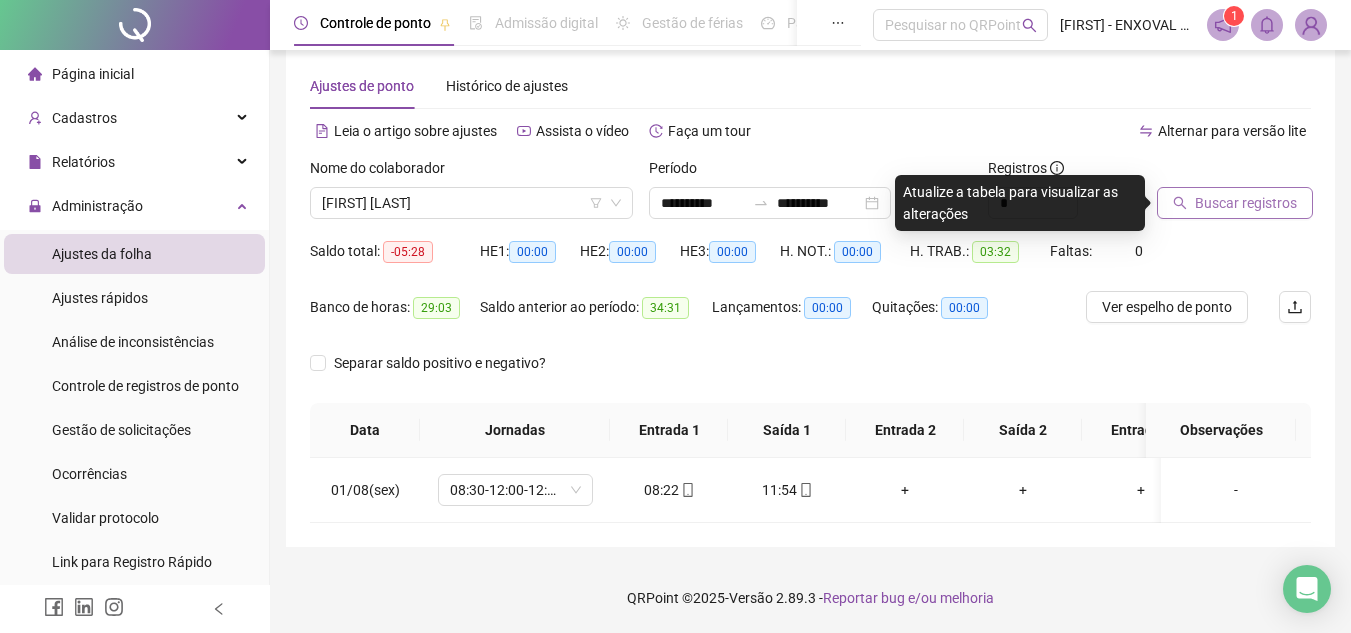click on "Buscar registros" at bounding box center (1235, 203) 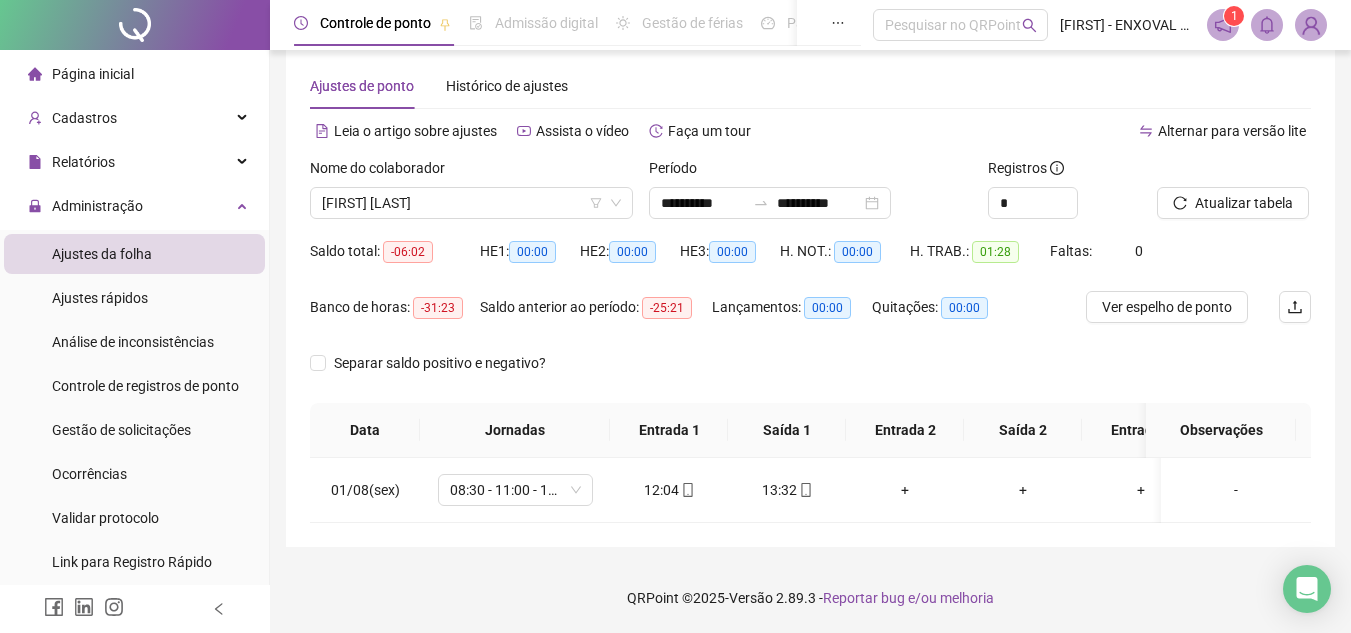 scroll, scrollTop: 0, scrollLeft: 172, axis: horizontal 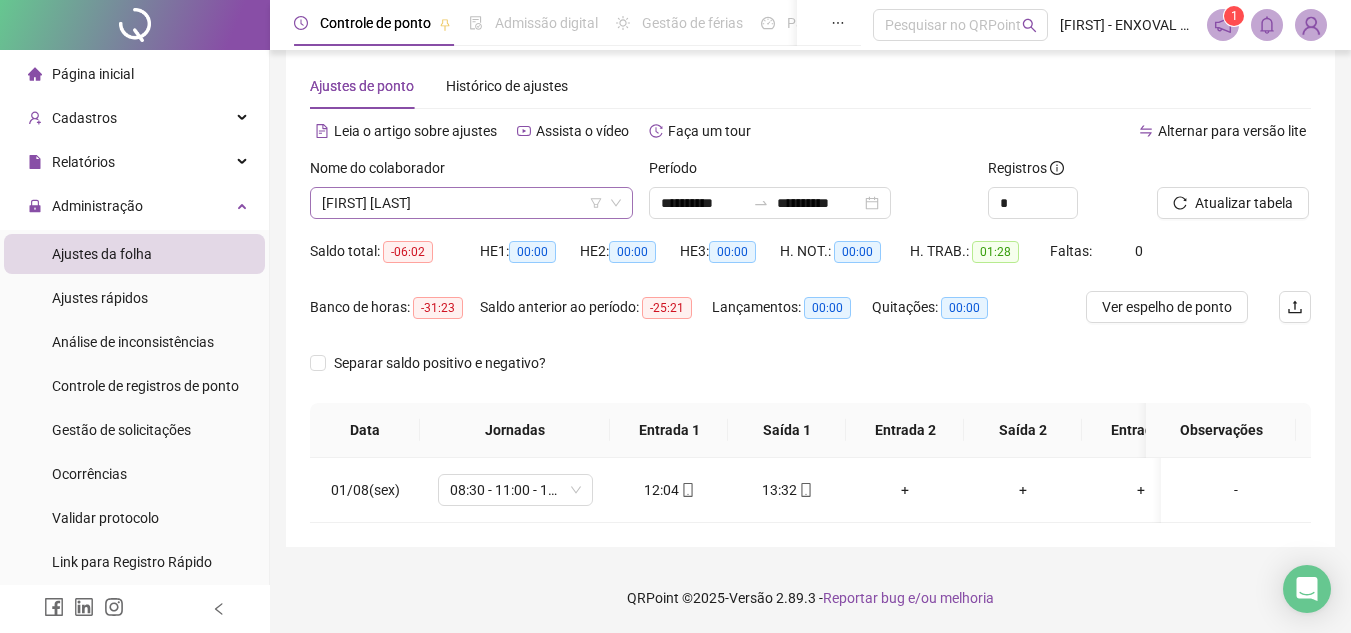 click on "[FIRST] [LAST]" at bounding box center (471, 203) 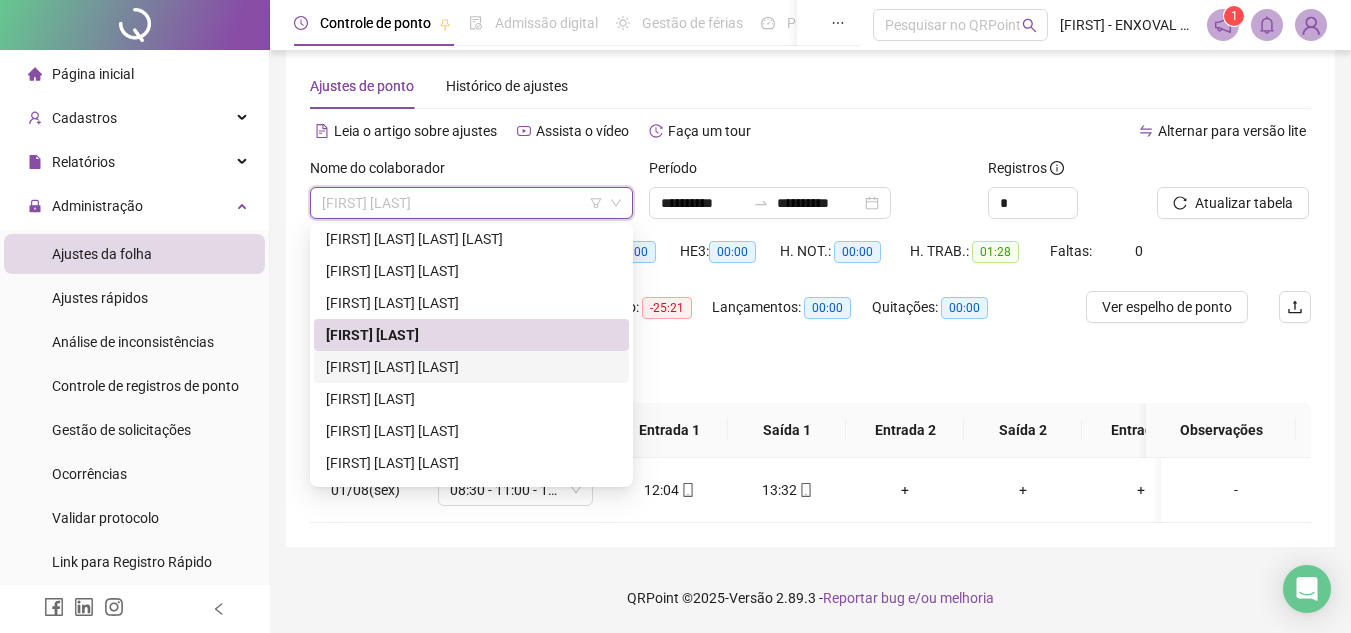 click on "Separar saldo positivo e negativo?" at bounding box center [810, 375] 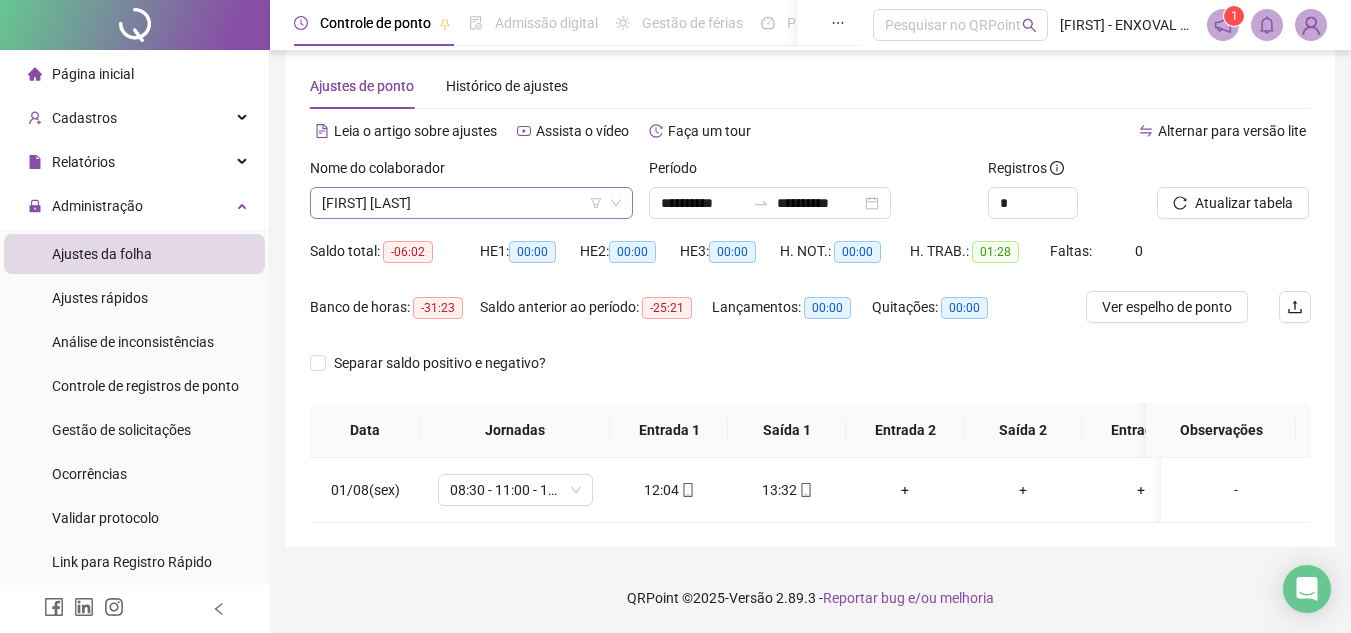click on "[FIRST] [LAST]" at bounding box center (471, 203) 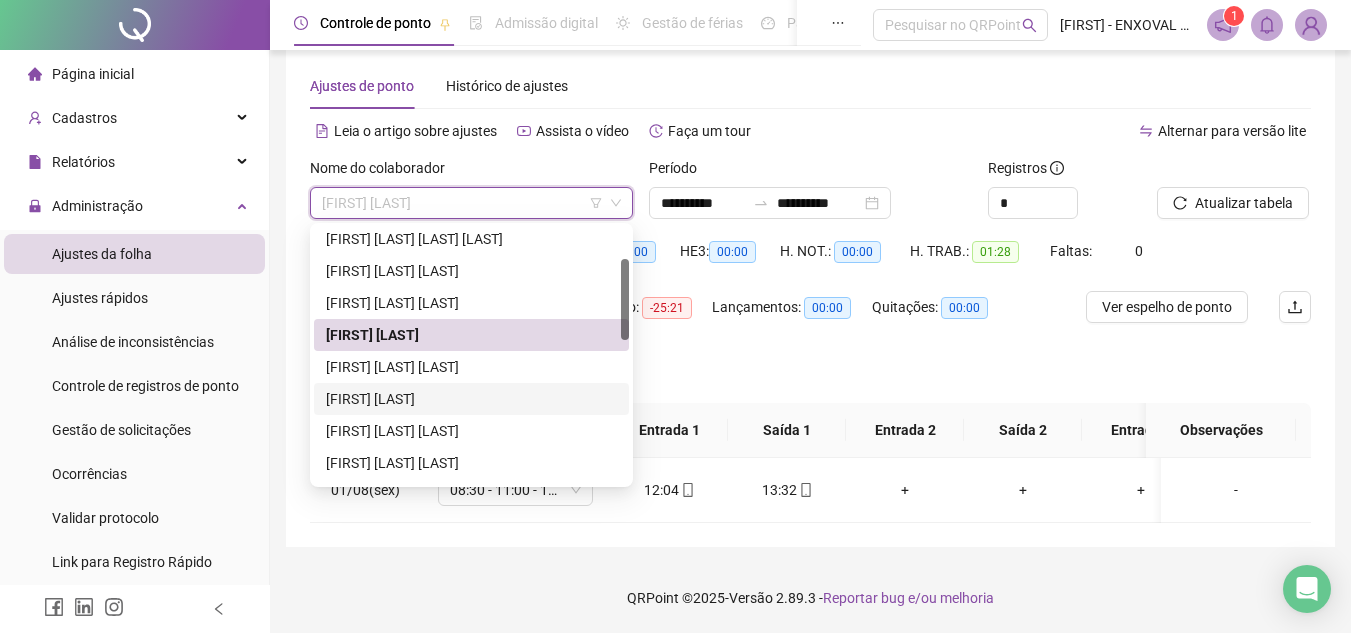scroll, scrollTop: 200, scrollLeft: 0, axis: vertical 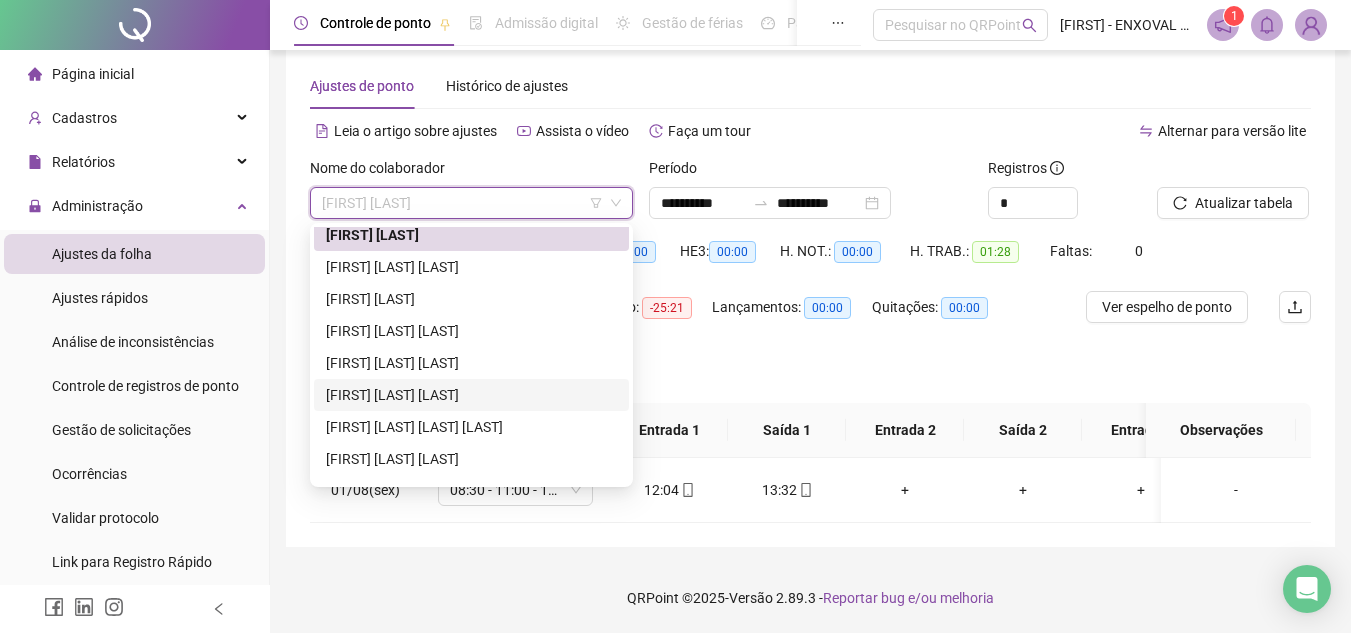 click on "[FIRST] [LAST] [LAST]" at bounding box center (471, 395) 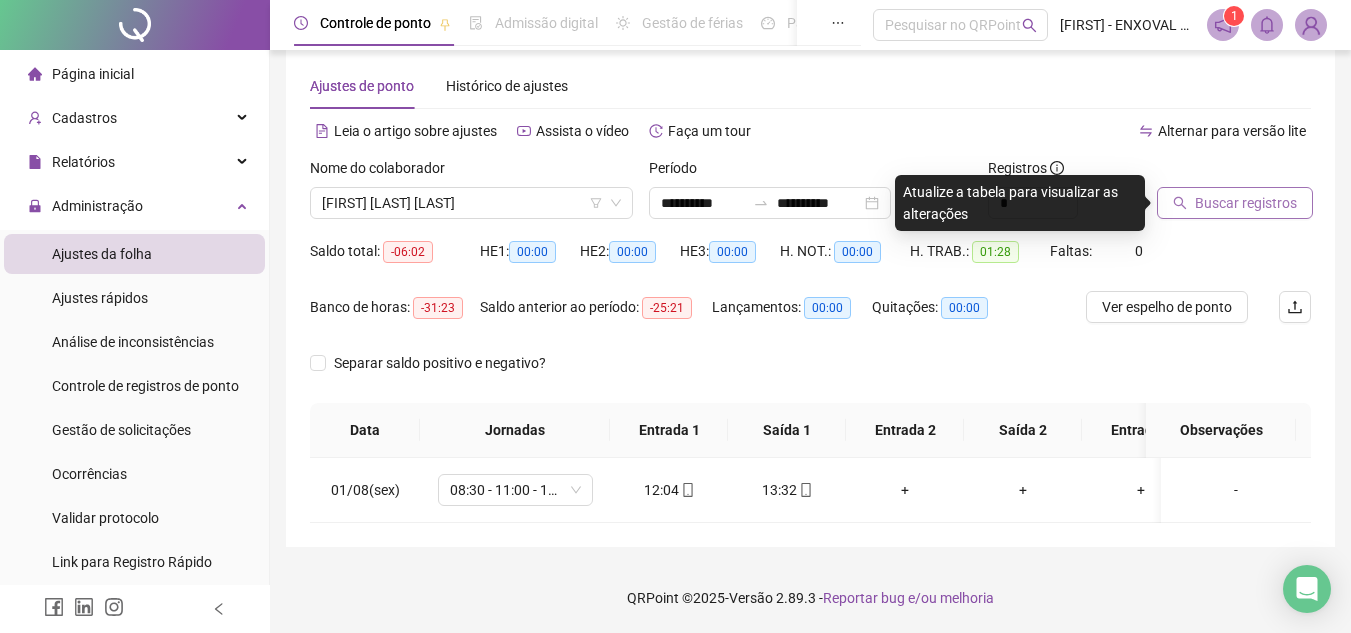 click on "Buscar registros" at bounding box center [1246, 203] 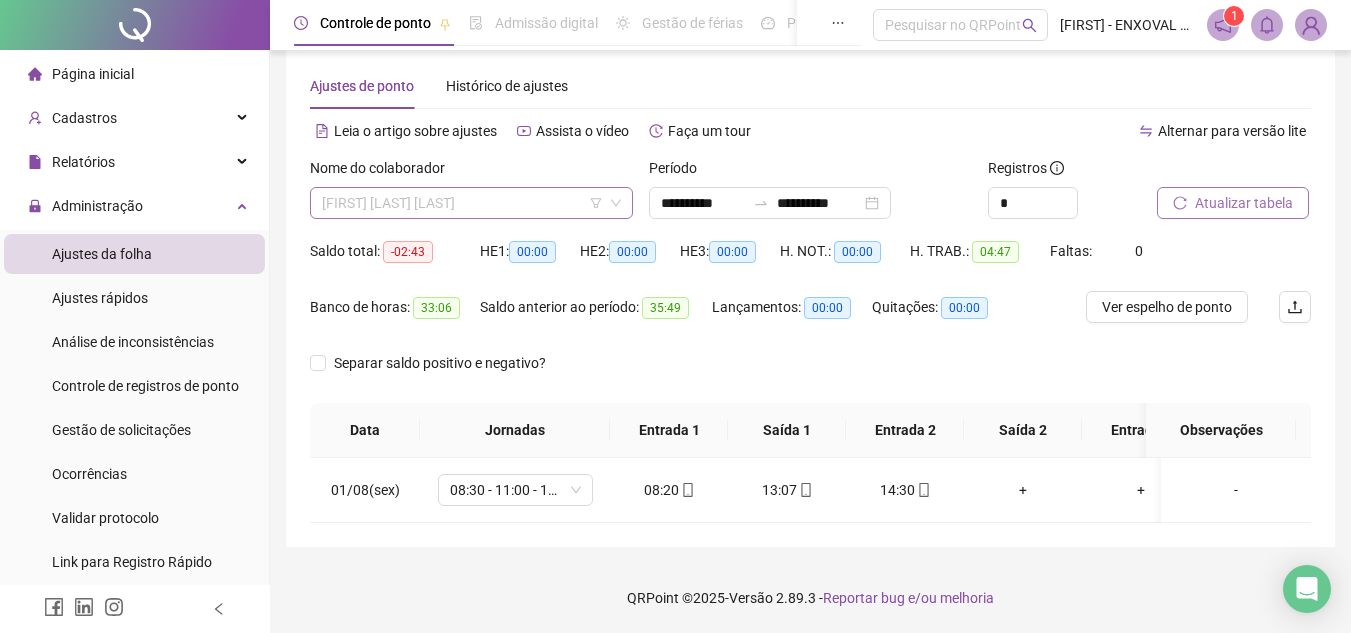 click on "[FIRST] [LAST] [LAST]" at bounding box center (471, 203) 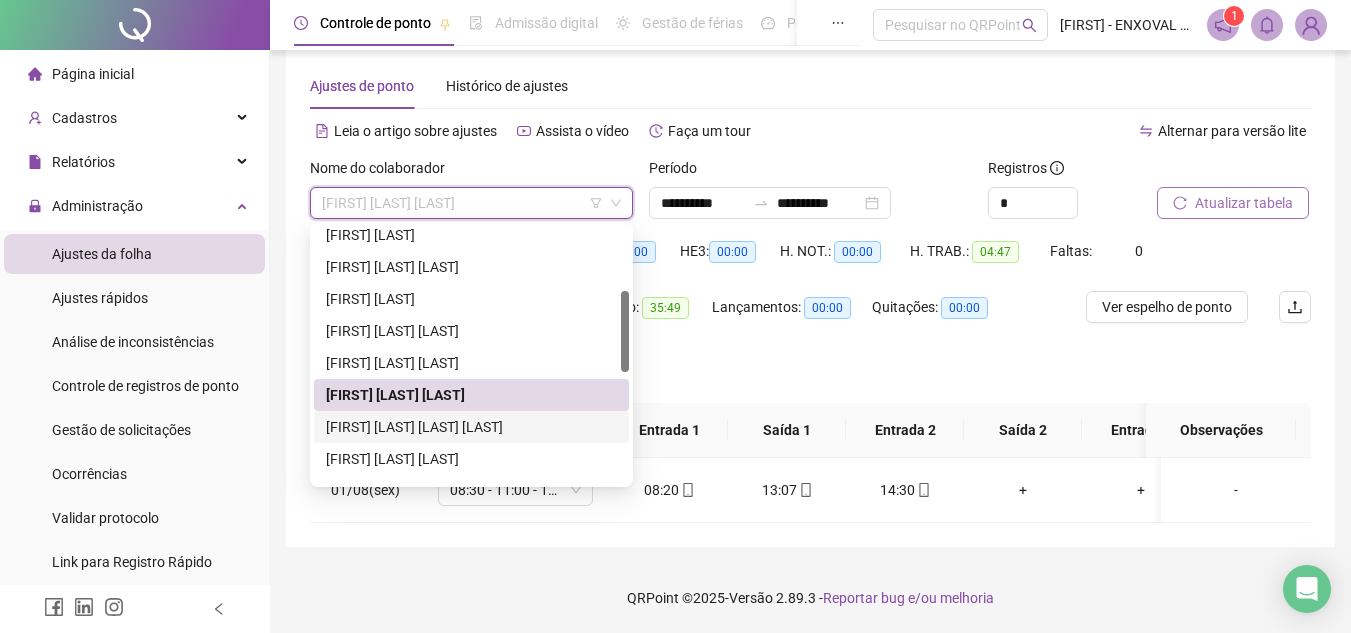 click on "[FIRST] [LAST] [LAST] [LAST]" at bounding box center [471, 427] 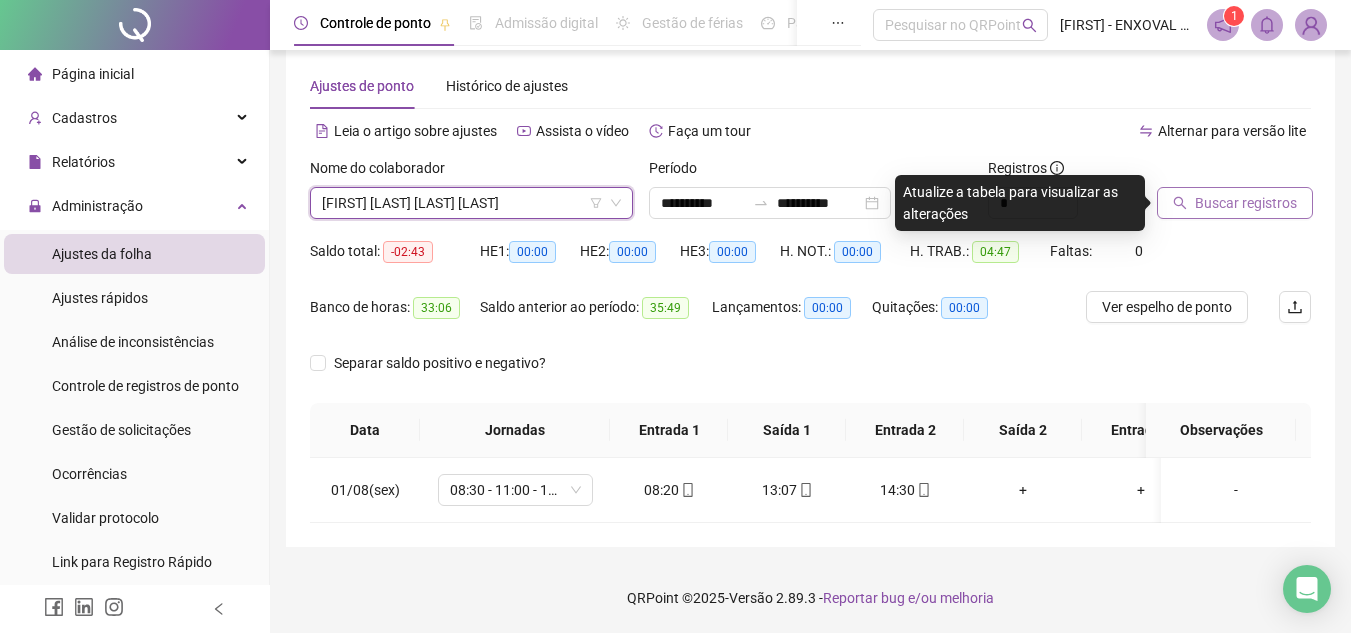 click on "Buscar registros" at bounding box center [1235, 203] 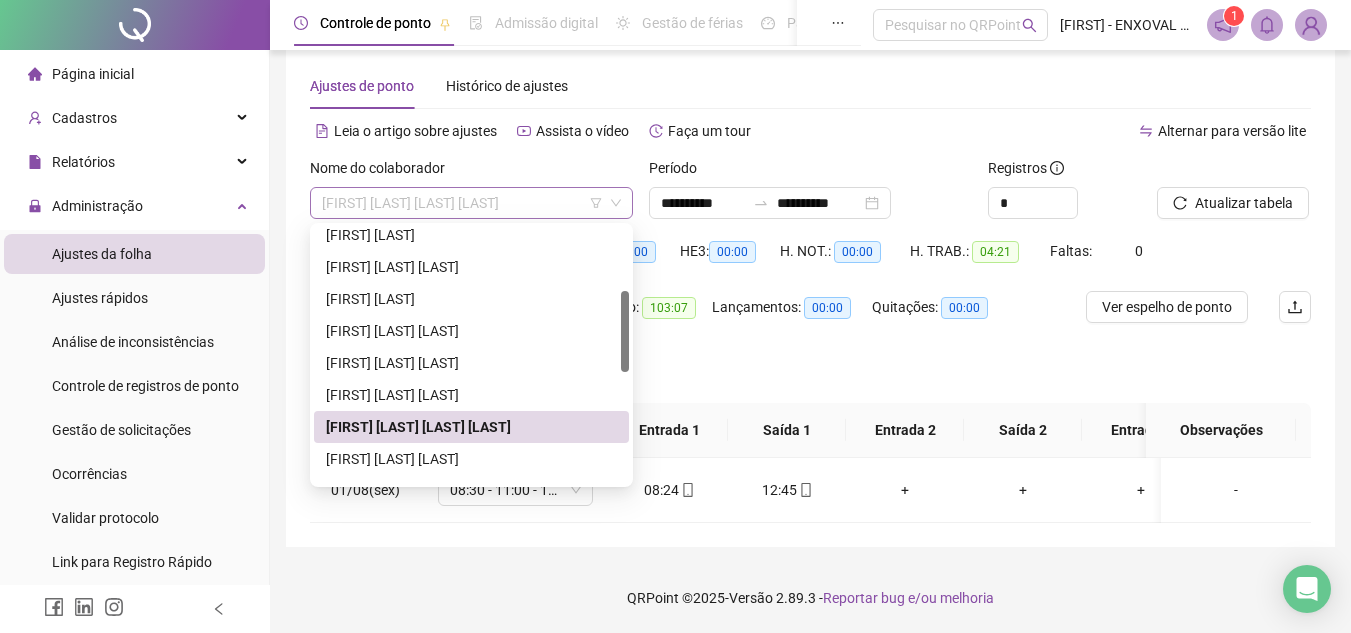 click on "[FIRST] [LAST] [LAST] [LAST]" at bounding box center [471, 203] 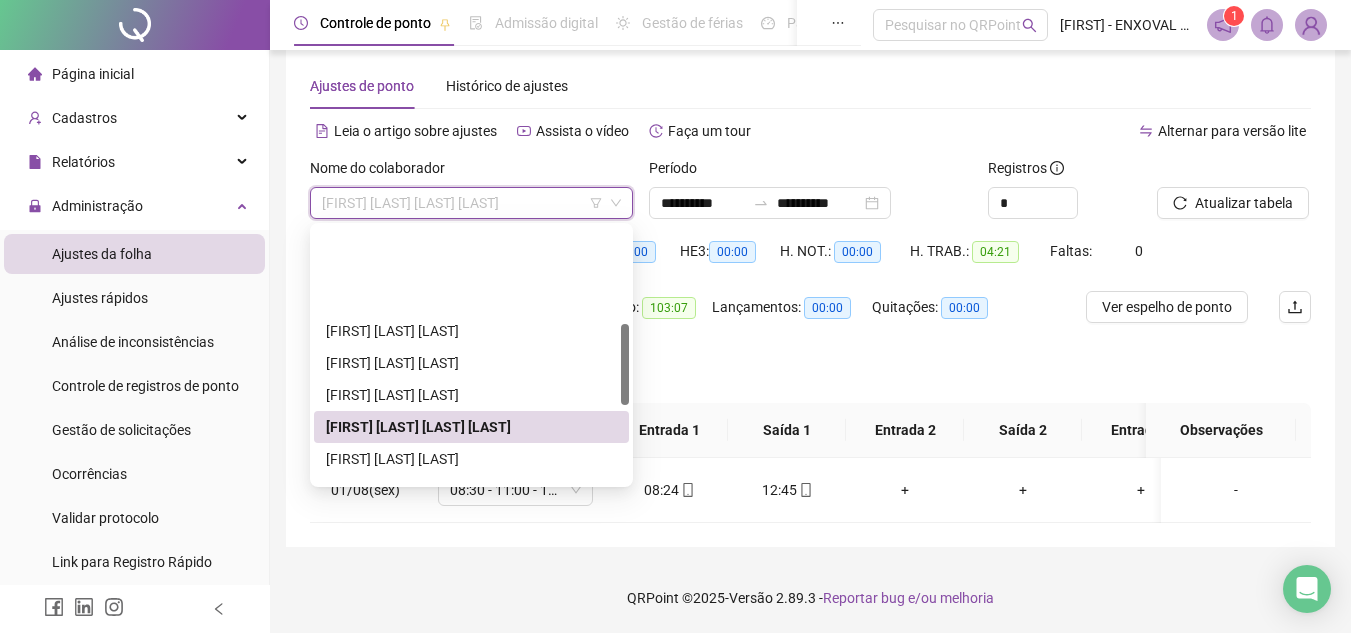 scroll, scrollTop: 300, scrollLeft: 0, axis: vertical 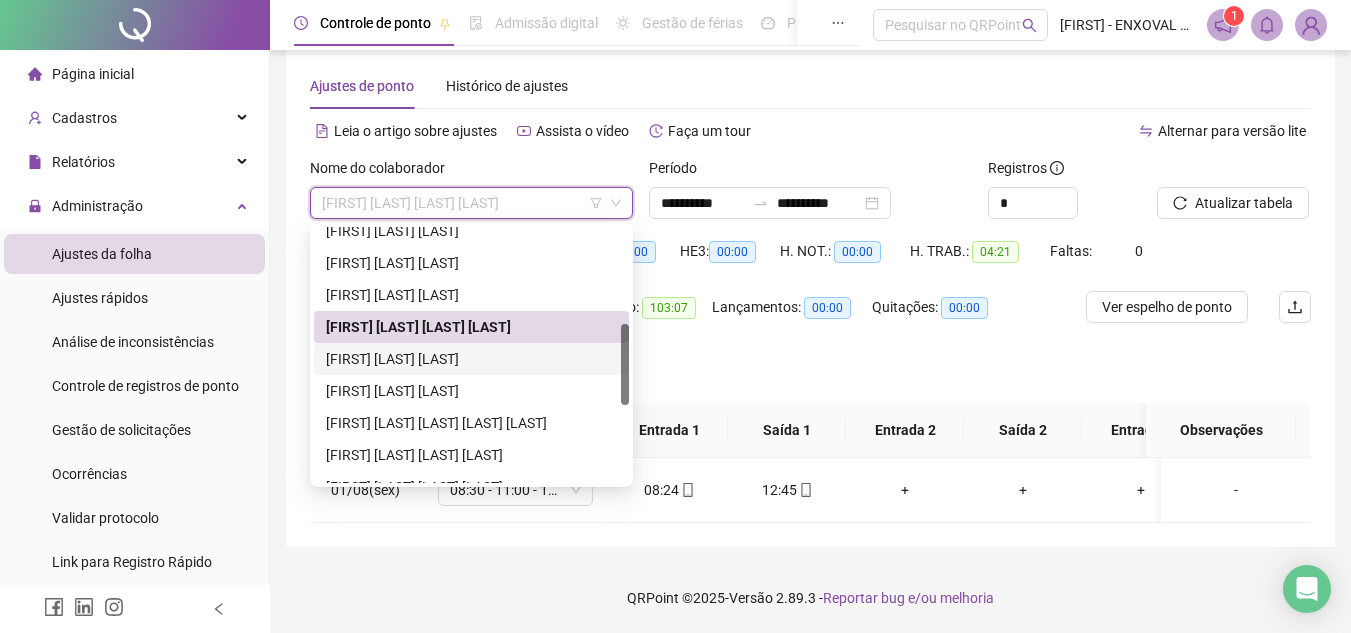 click on "[FIRST] [LAST] [LAST]" at bounding box center [471, 359] 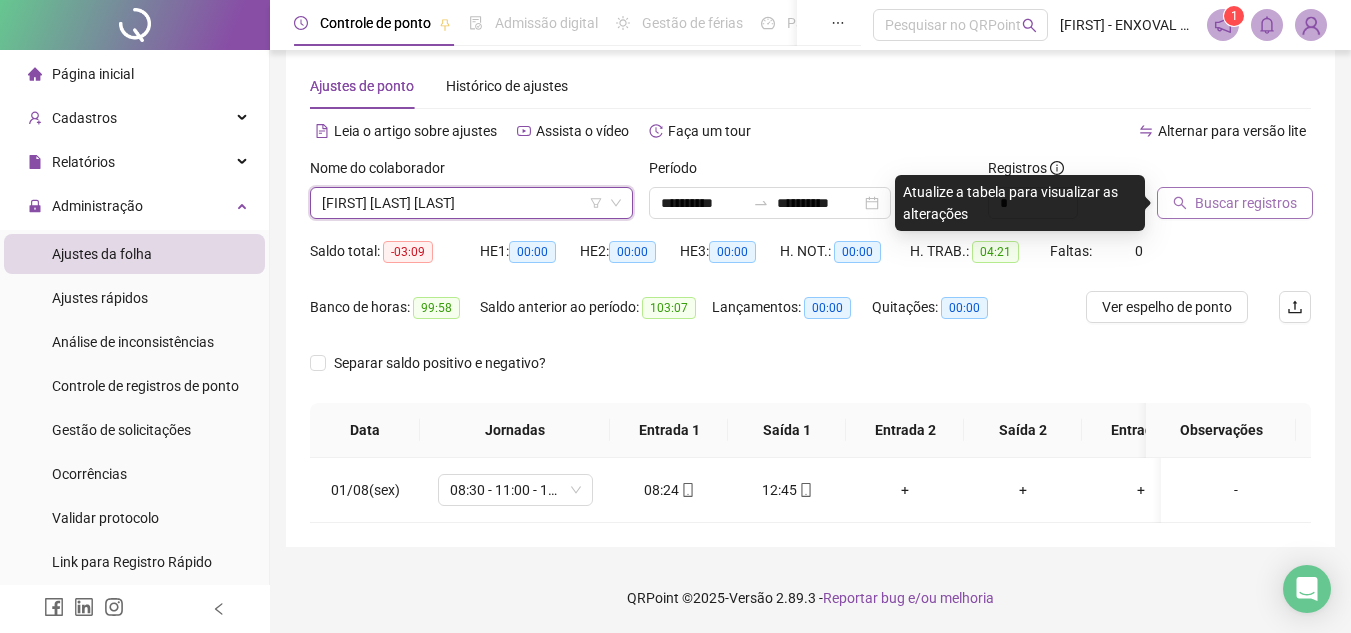 click on "Buscar registros" at bounding box center [1246, 203] 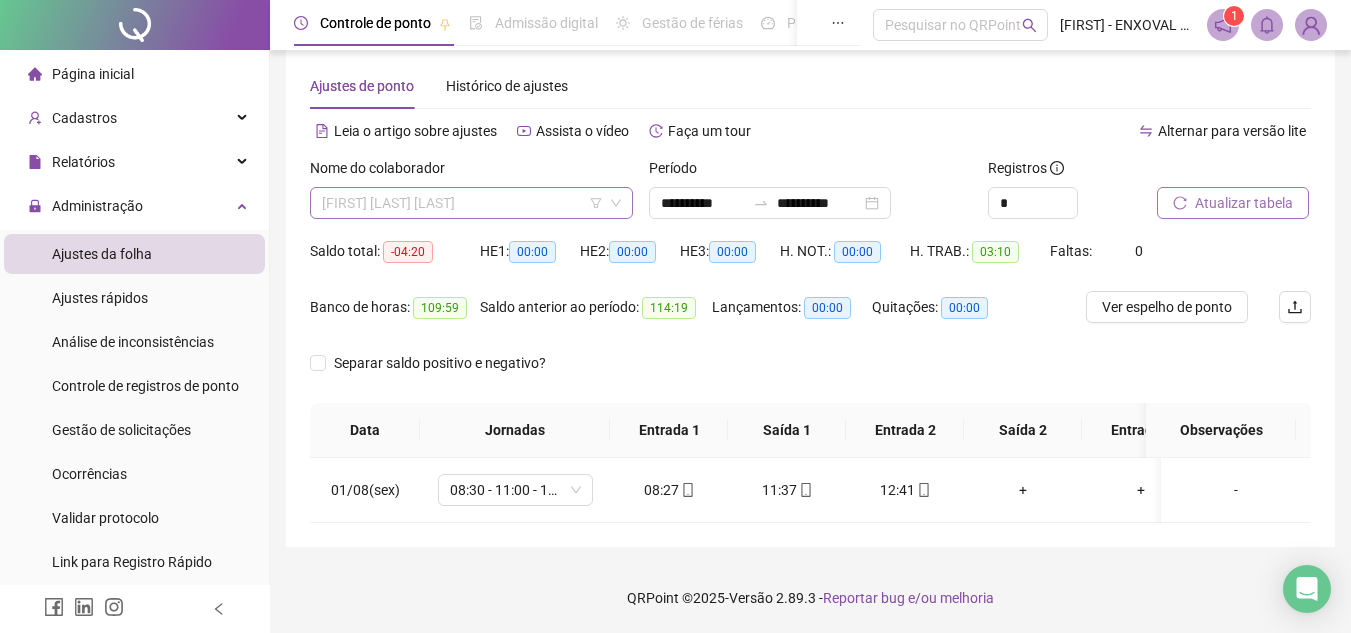 click on "[FIRST] [LAST] [LAST]" at bounding box center [471, 203] 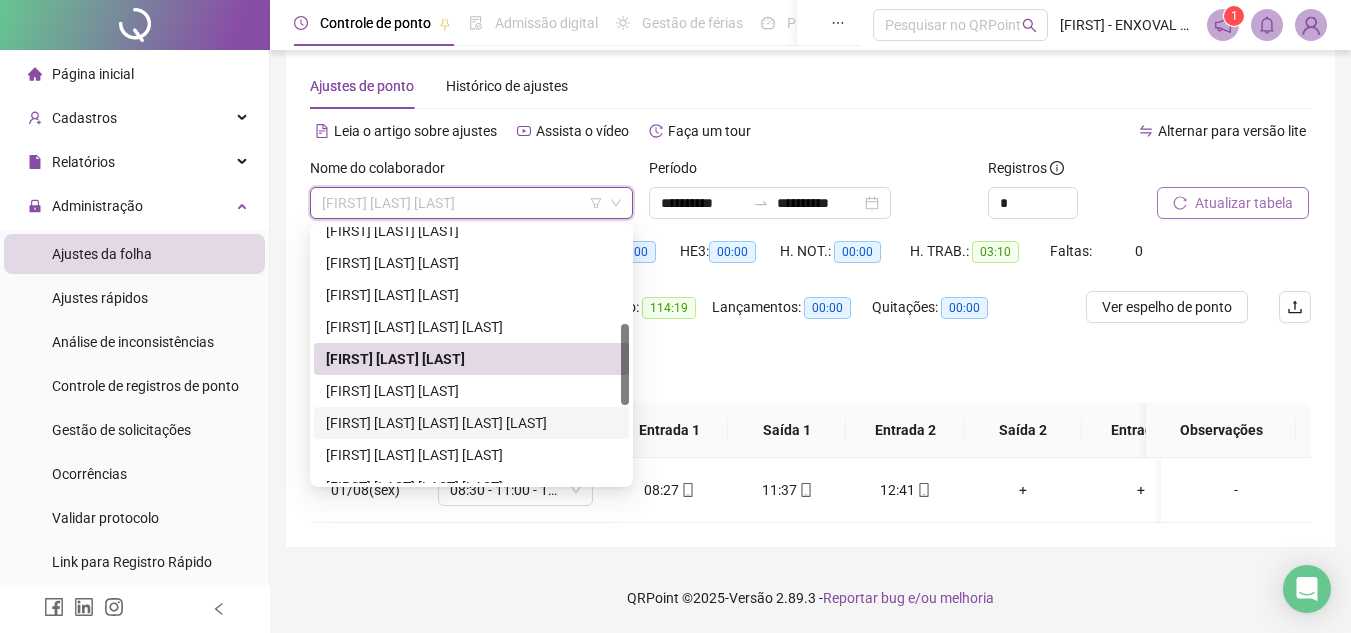 click on "[FIRST] [LAST] [LAST] [LAST] [LAST]" at bounding box center [471, 423] 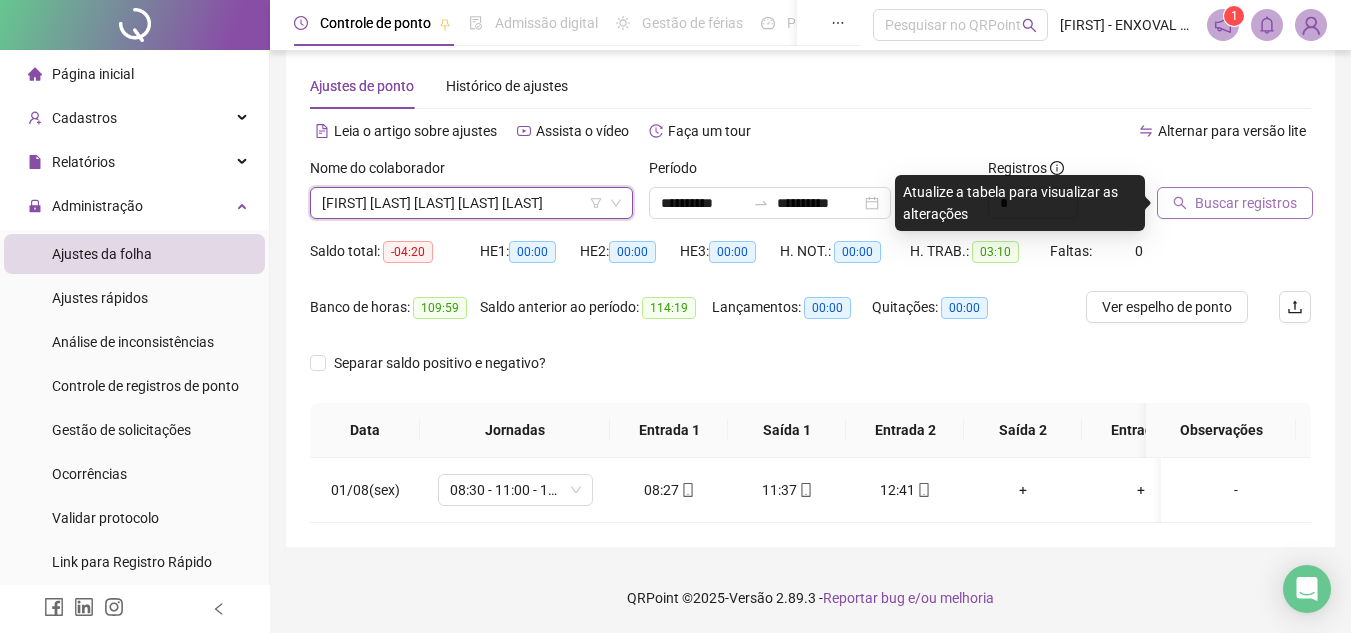 click on "Buscar registros" at bounding box center (1235, 203) 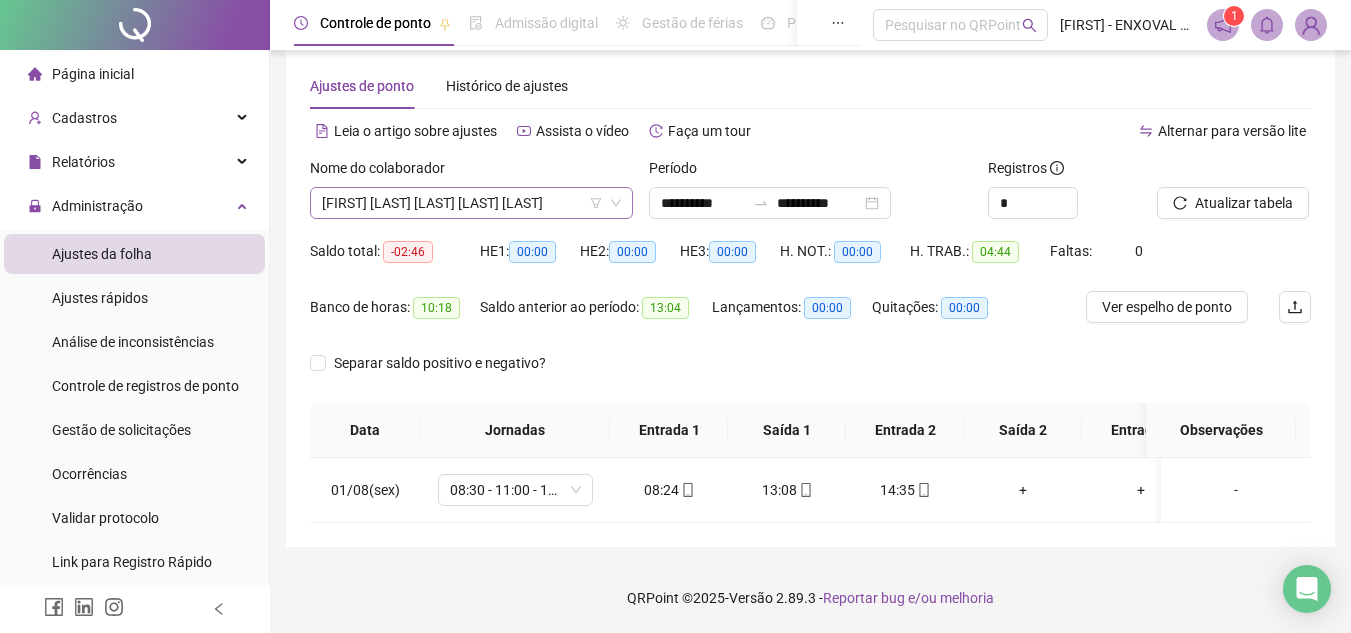 click on "[FIRST] [LAST] [LAST] [LAST] [LAST]" at bounding box center [471, 203] 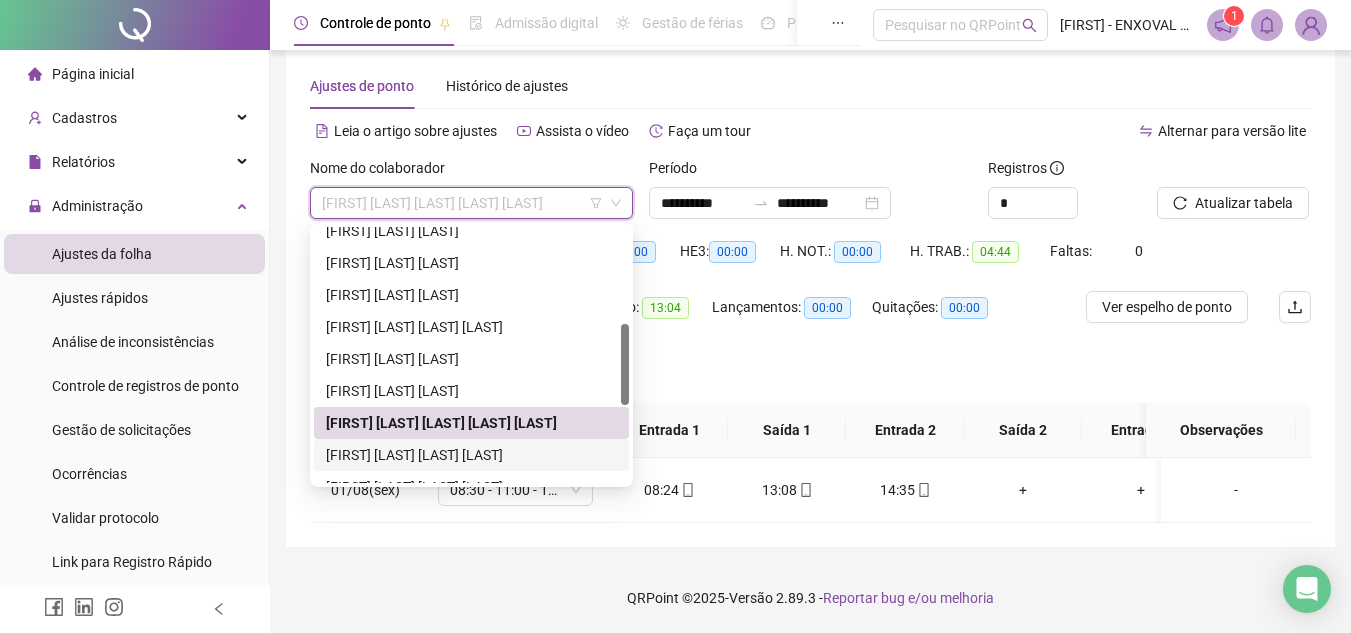 click on "[FIRST] [LAST] [LAST] [LAST]" at bounding box center [471, 455] 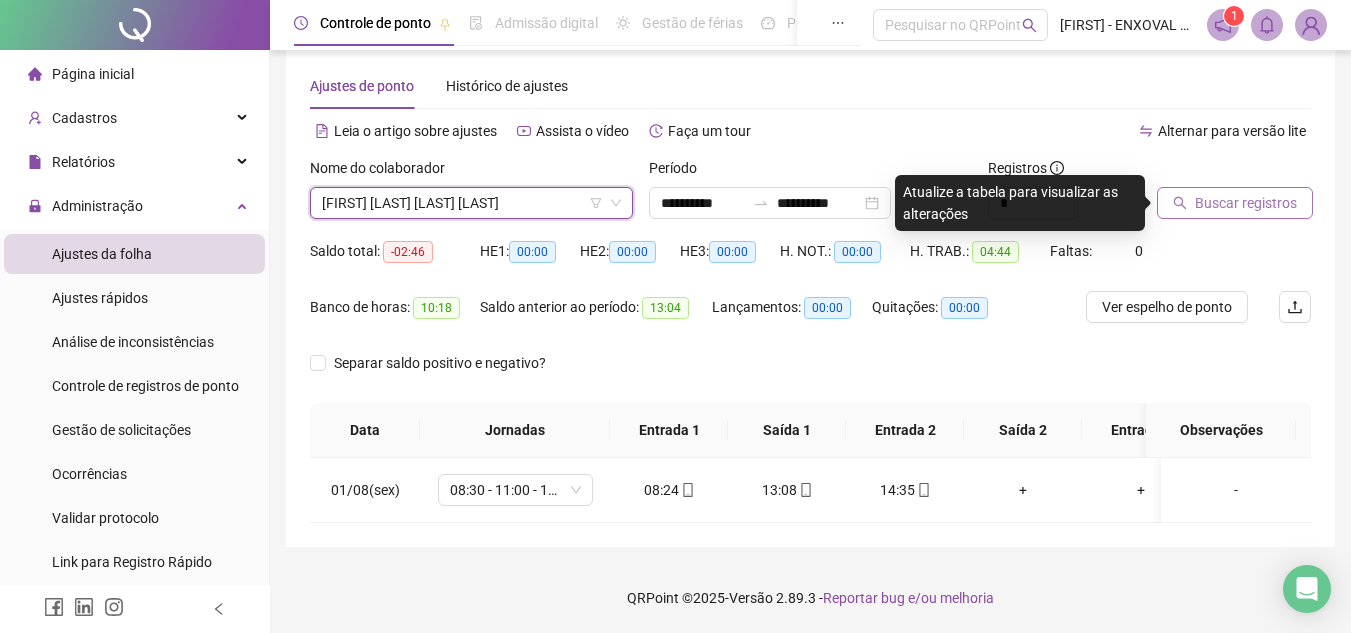 click on "Buscar registros" at bounding box center [1235, 203] 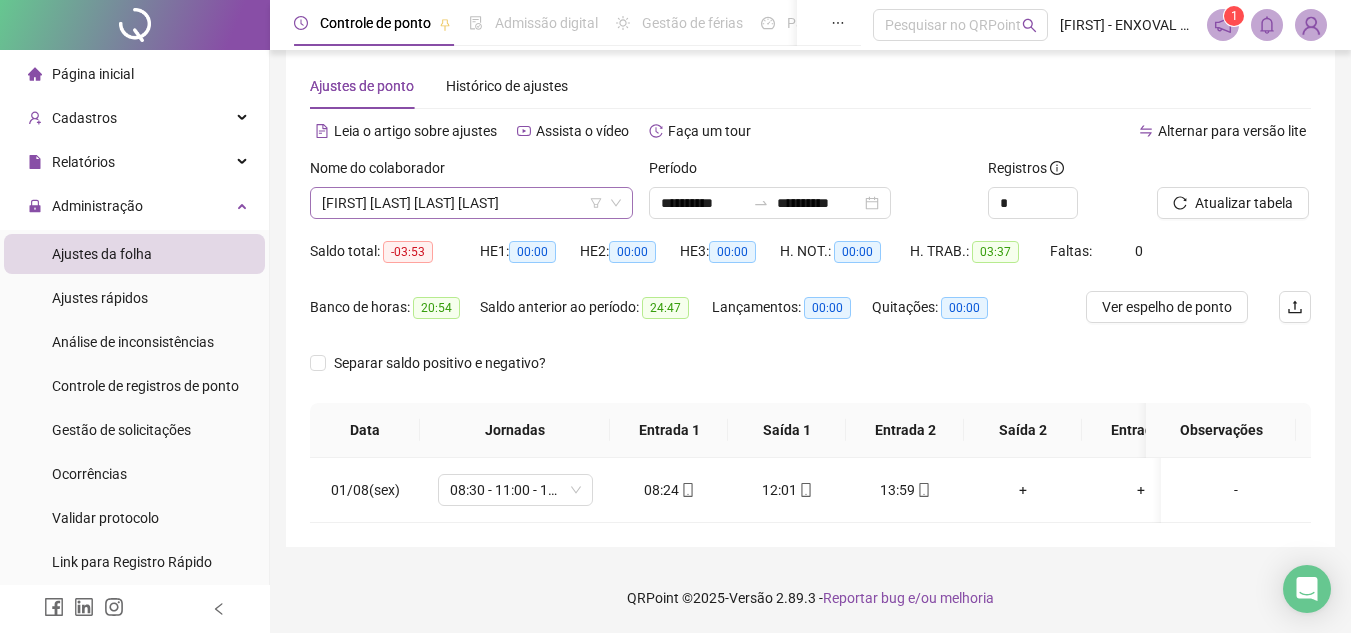 click on "[FIRST] [LAST] [LAST] [LAST]" at bounding box center (471, 203) 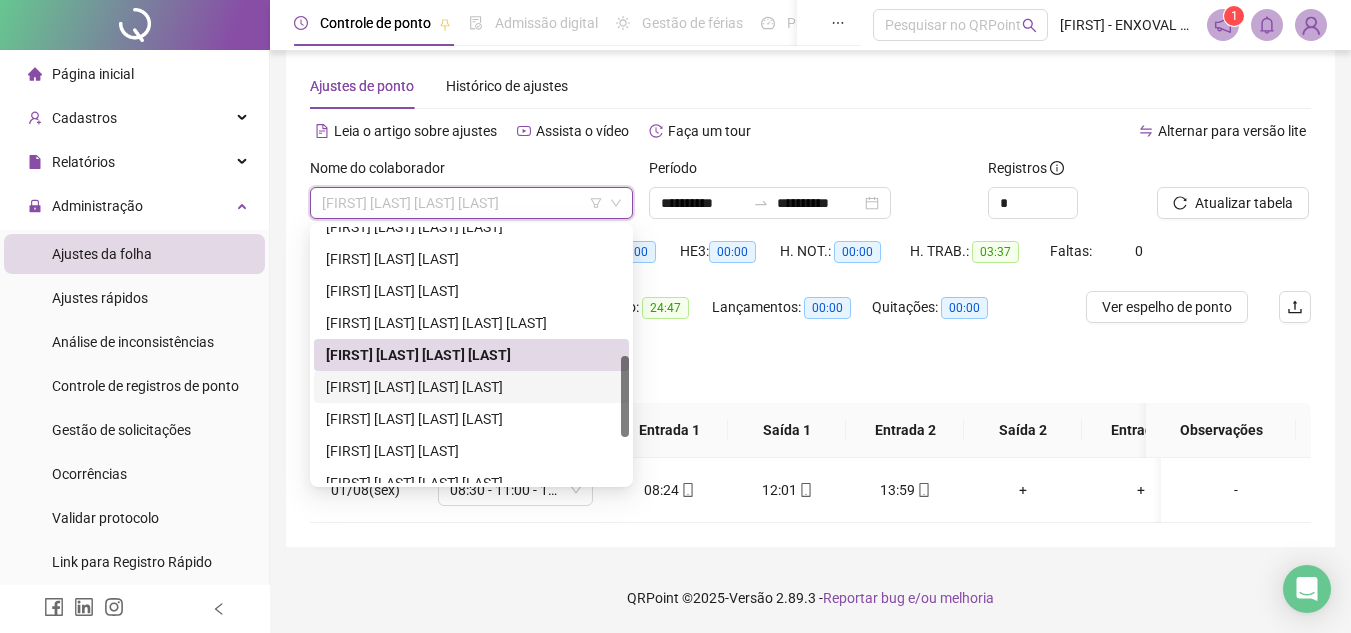 scroll, scrollTop: 500, scrollLeft: 0, axis: vertical 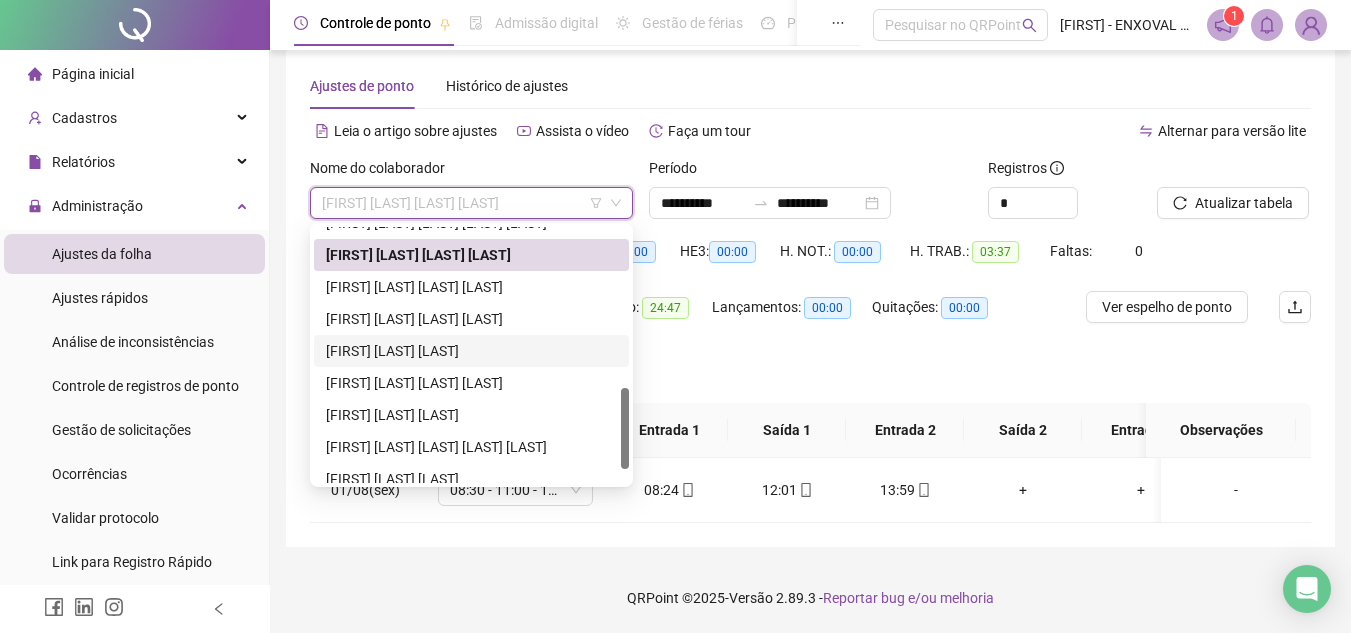 click on "[FIRST] [LAST] [LAST]" at bounding box center (471, 351) 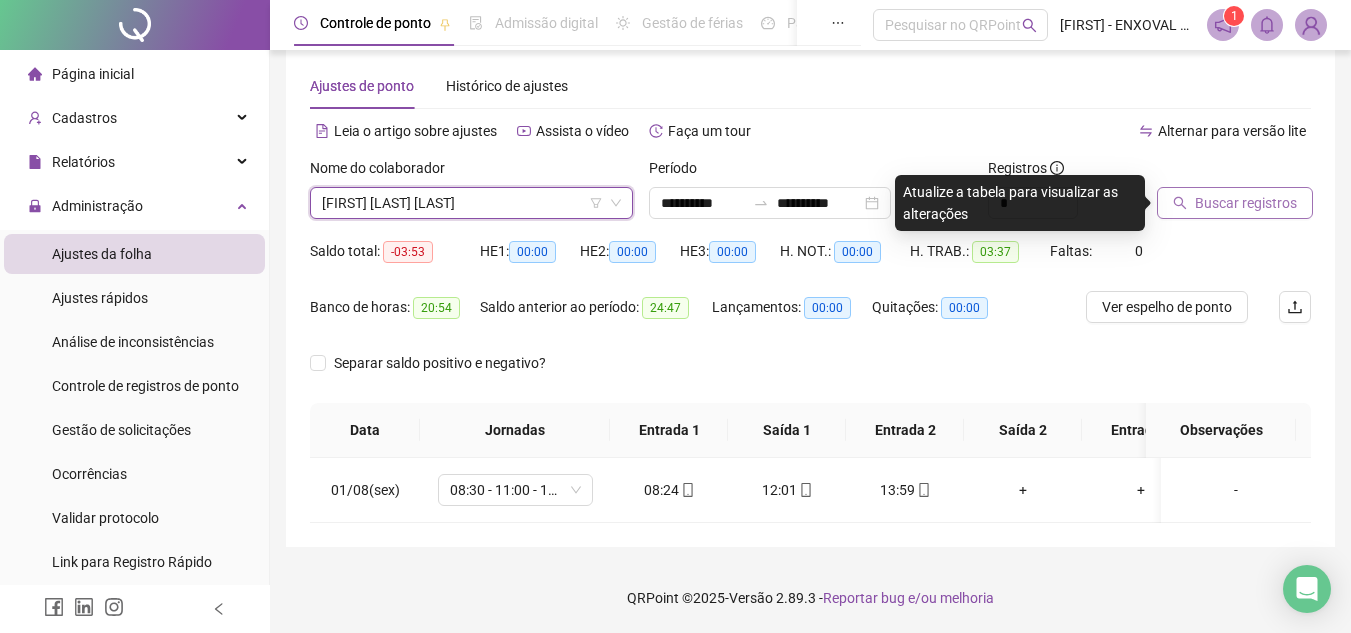 click on "Buscar registros" at bounding box center (1246, 203) 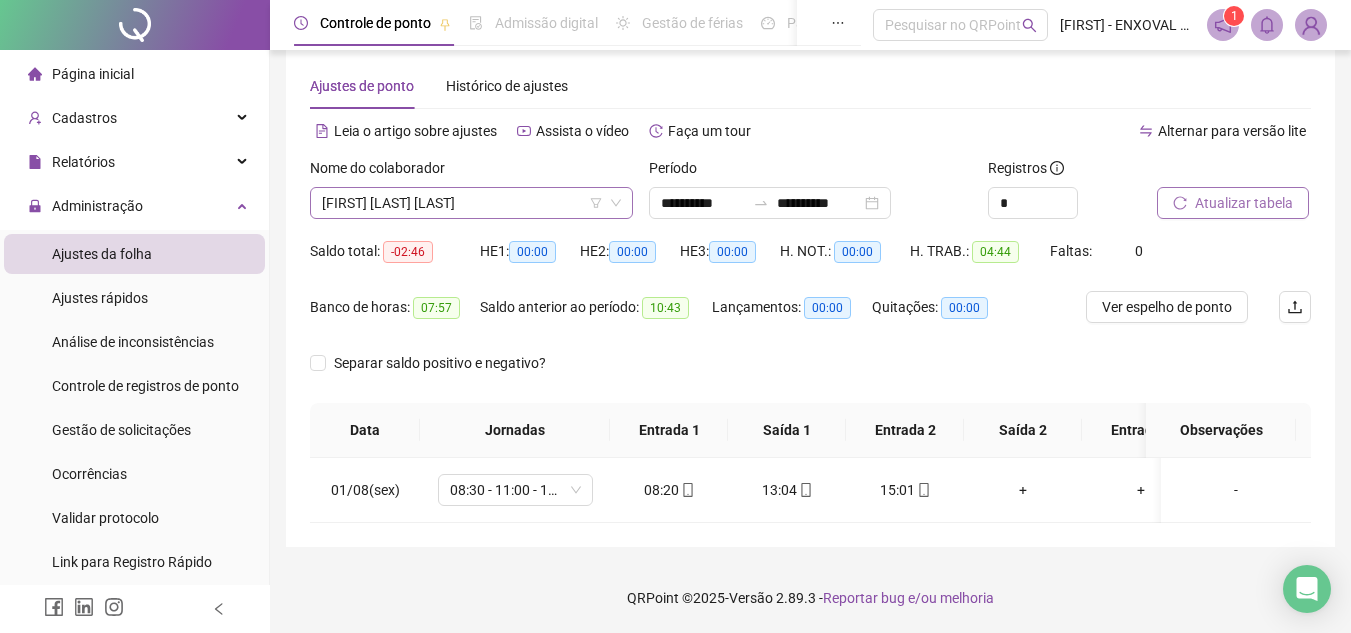 click on "[FIRST] [LAST] [LAST]" at bounding box center [471, 203] 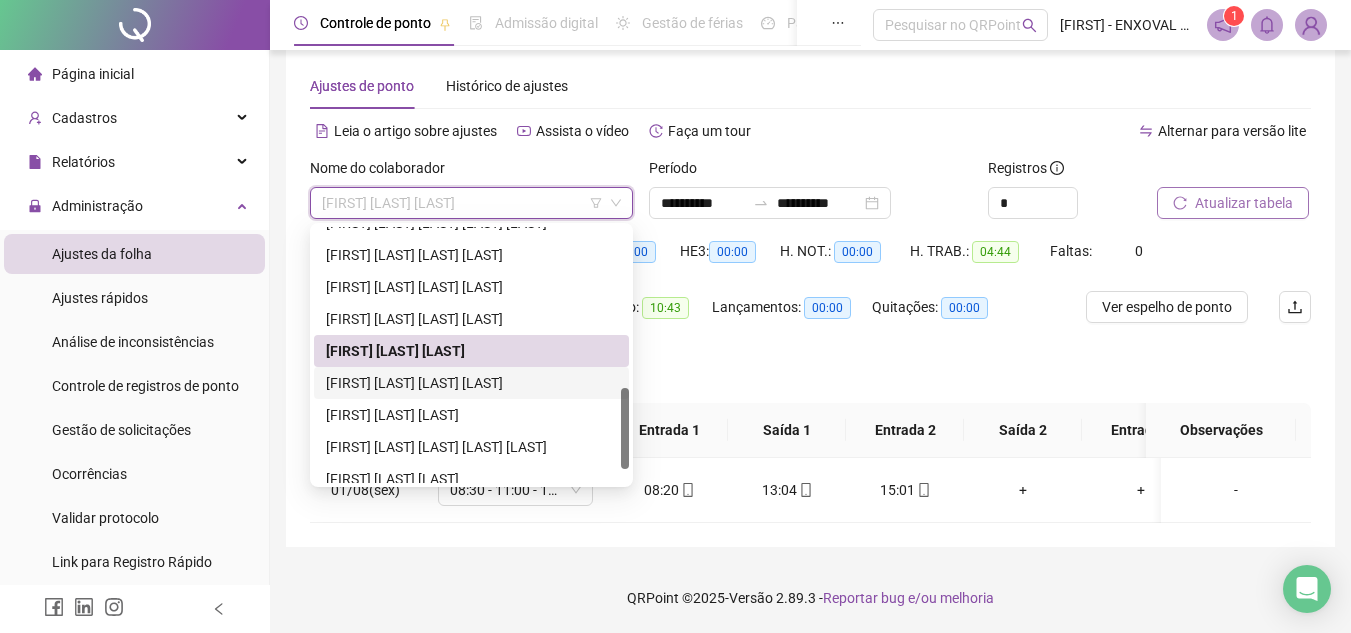 click on "[FIRST] [LAST] [LAST] [LAST]" at bounding box center [471, 383] 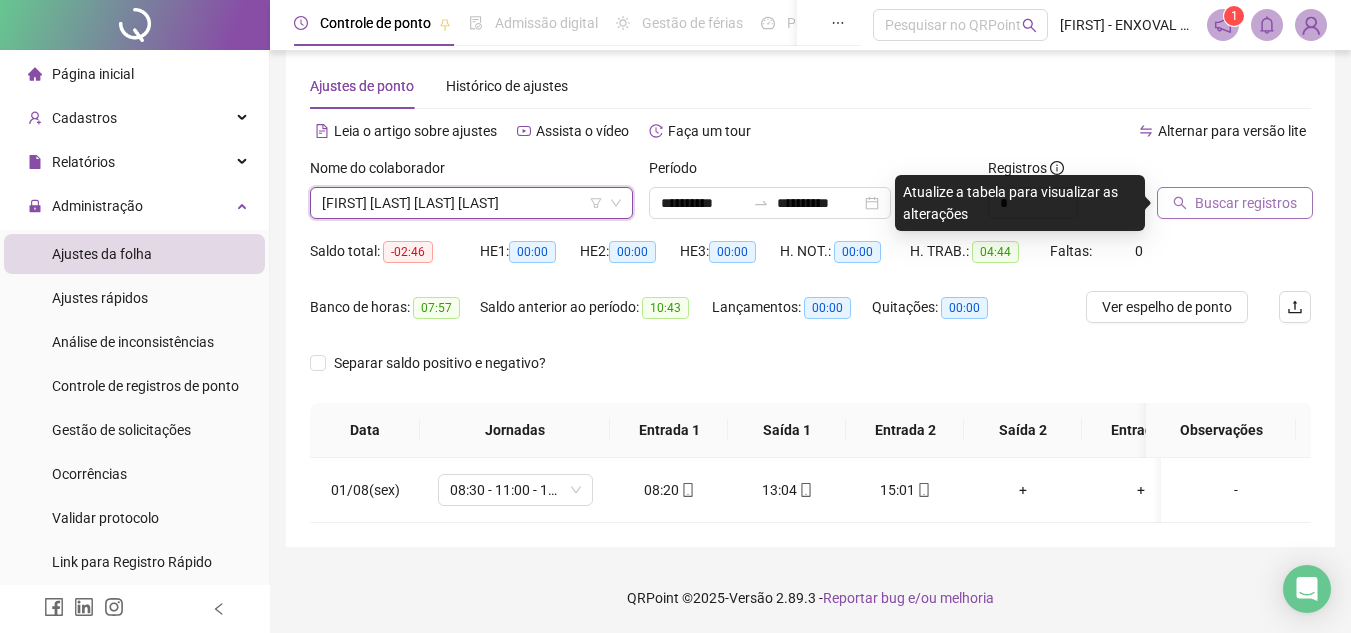 click on "Buscar registros" at bounding box center (1246, 203) 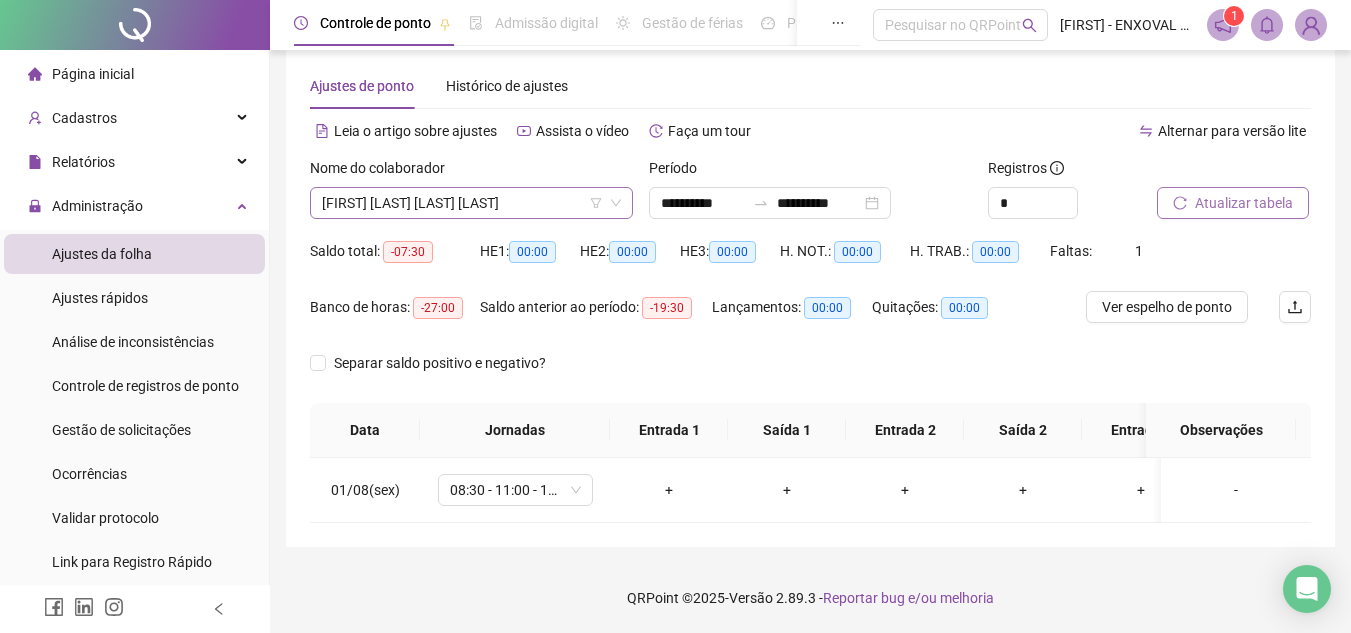 click on "[FIRST] [LAST] [LAST] [LAST]" at bounding box center [471, 203] 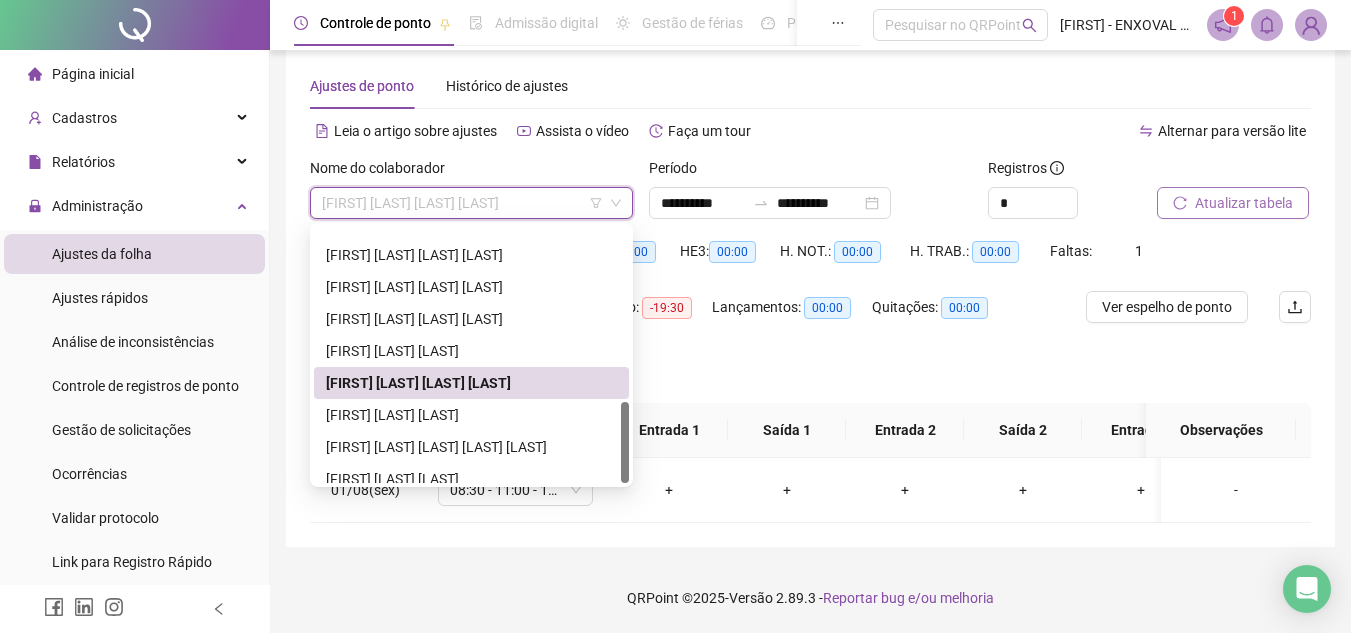 scroll, scrollTop: 544, scrollLeft: 0, axis: vertical 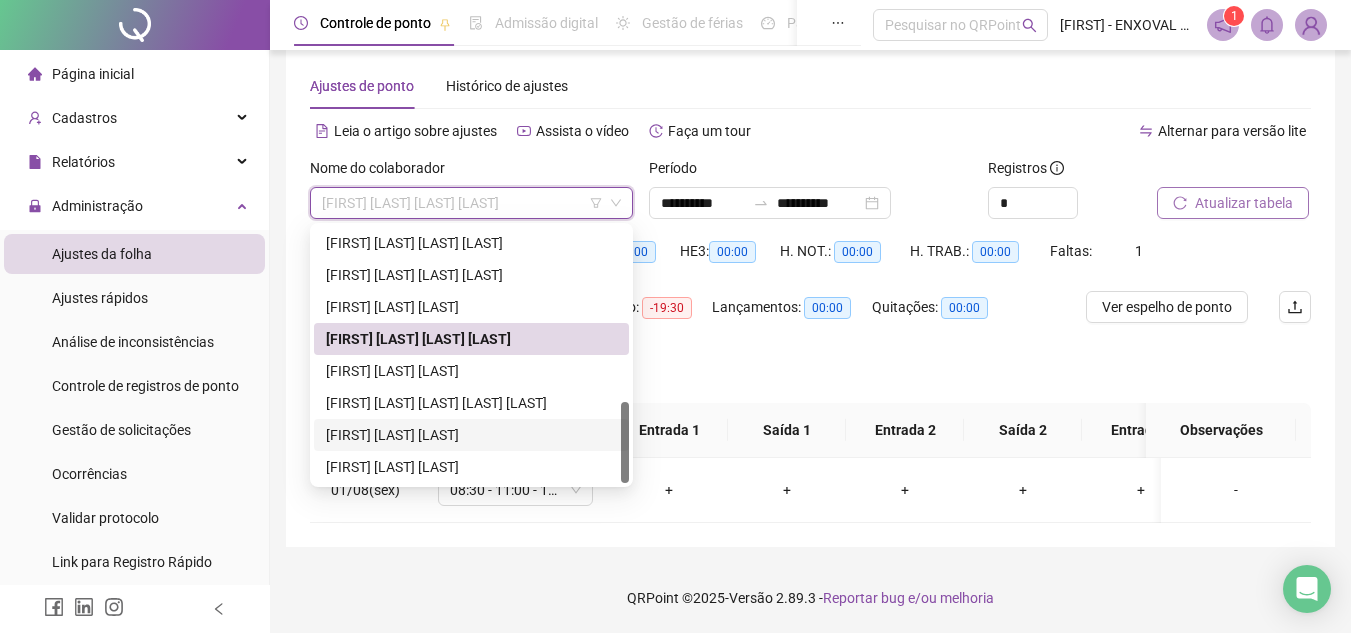 click on "[FIRST] [LAST] [LAST]" at bounding box center (471, 435) 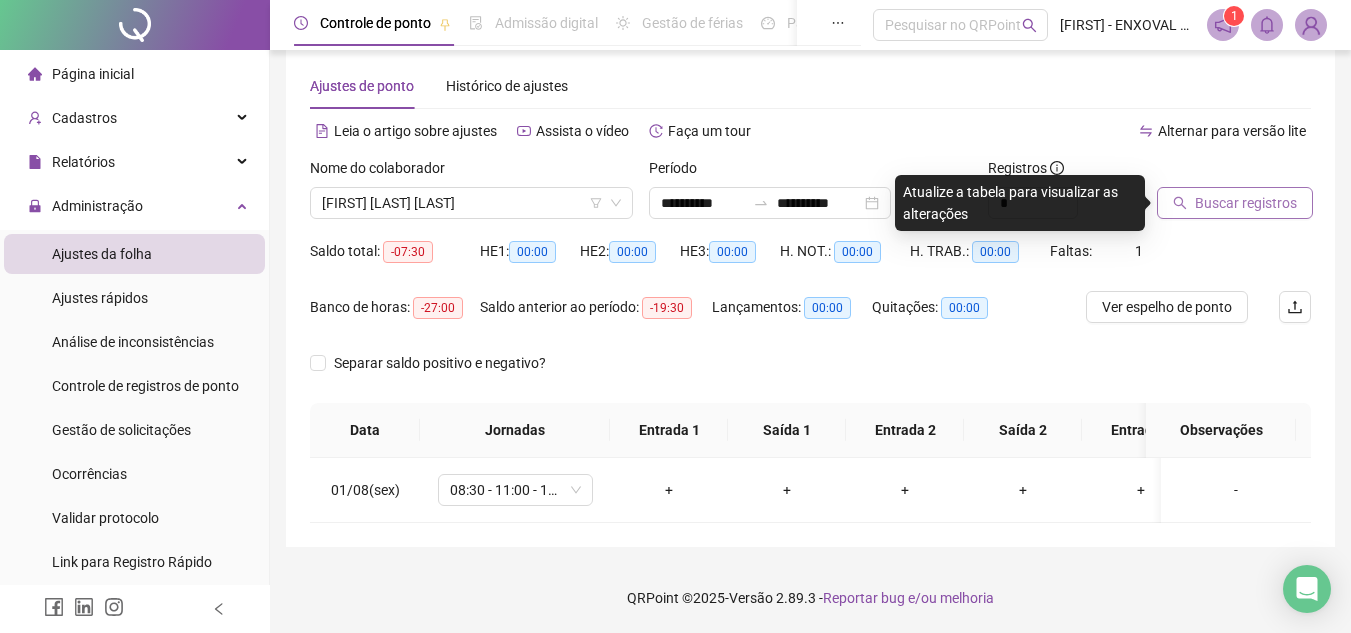 click on "Buscar registros" at bounding box center [1246, 203] 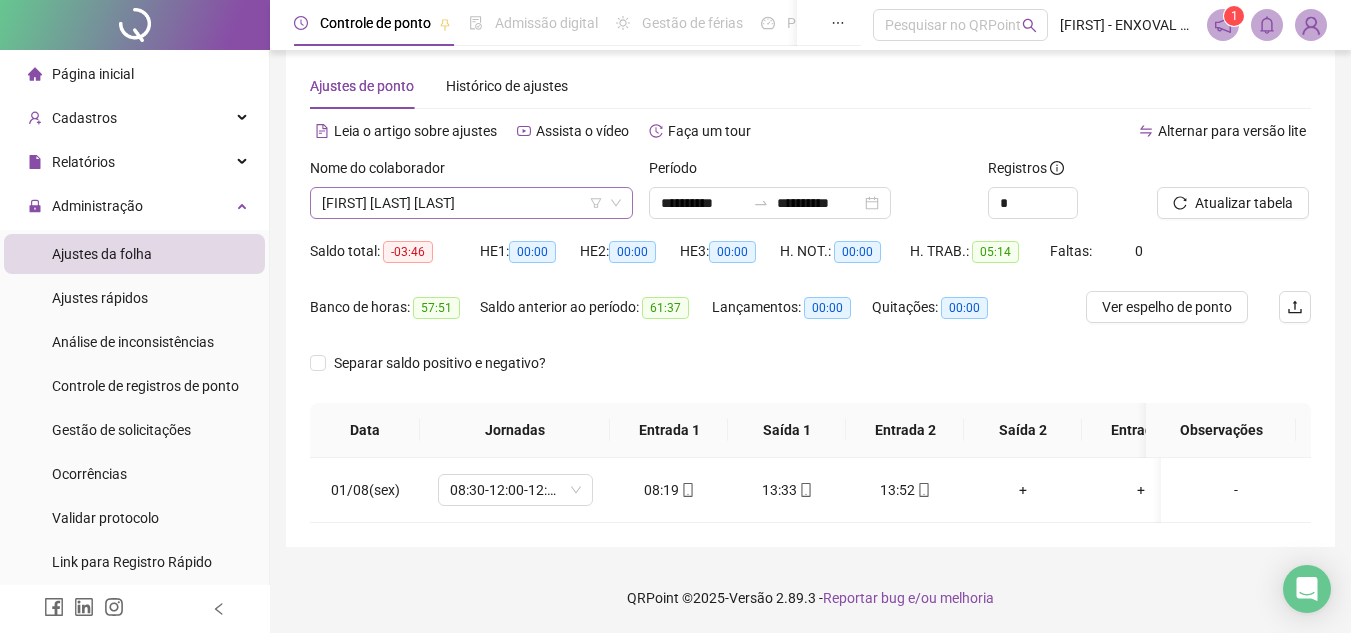 click on "[FIRST] [LAST] [LAST]" at bounding box center [471, 203] 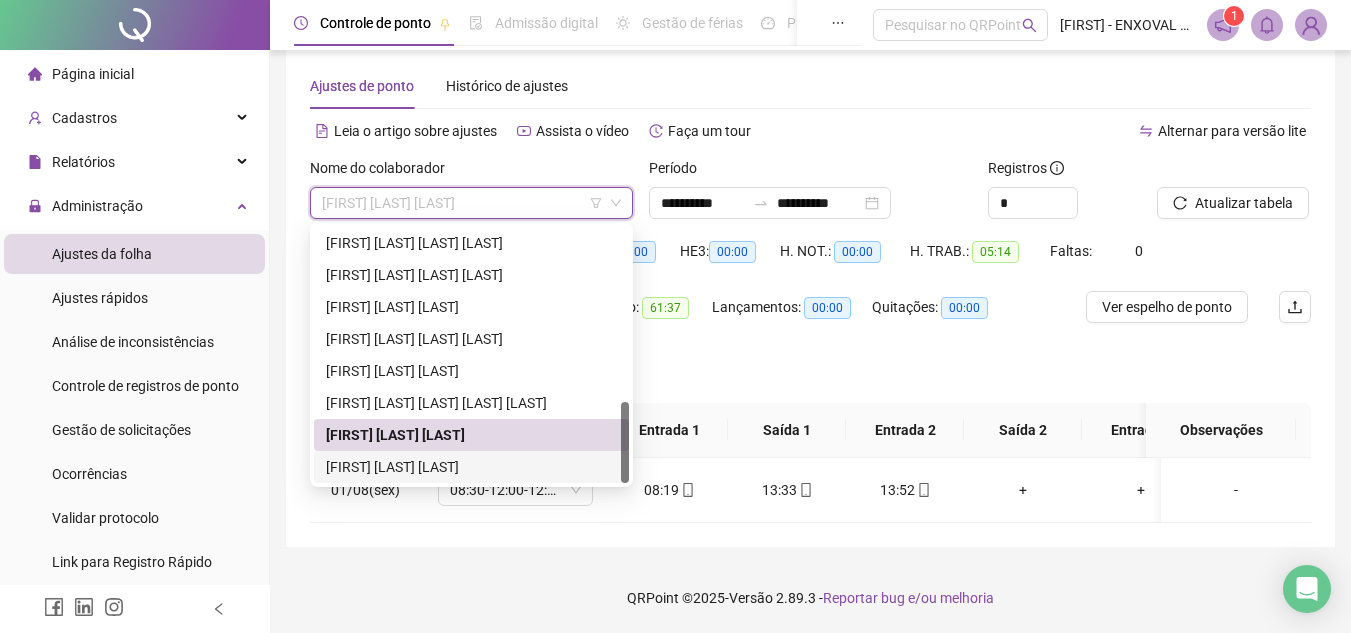 click on "[FIRST] [LAST] [LAST]" at bounding box center (471, 467) 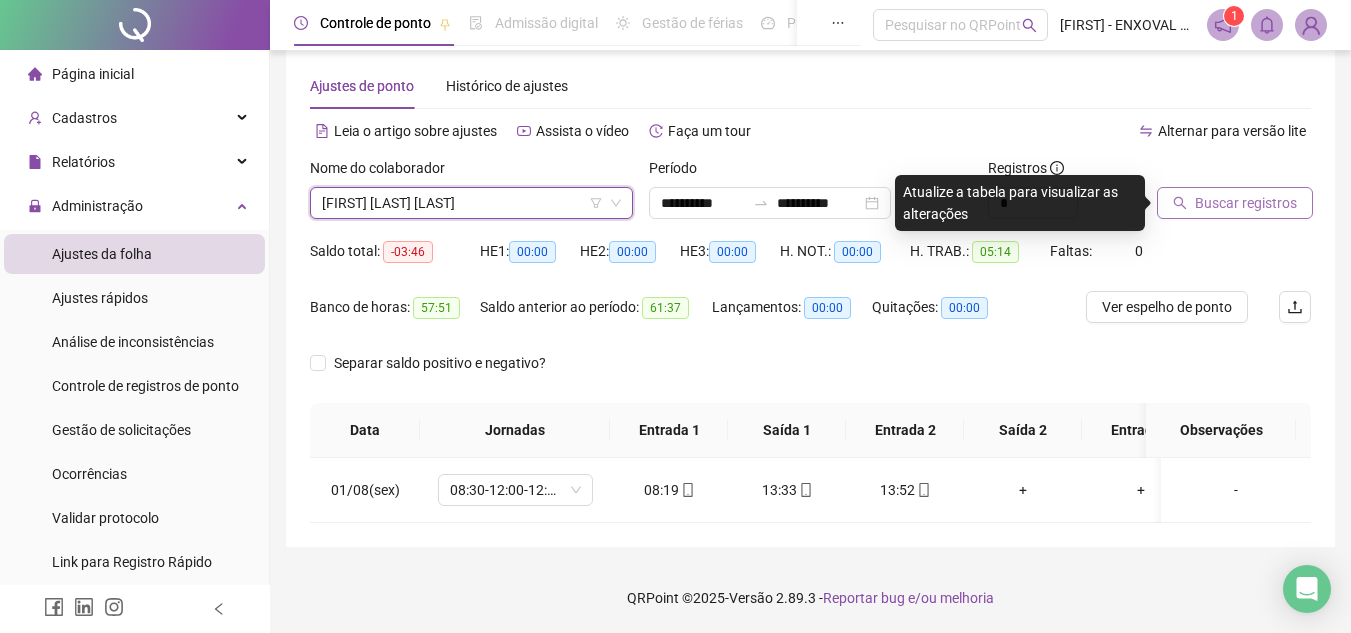 click on "Buscar registros" at bounding box center (1246, 203) 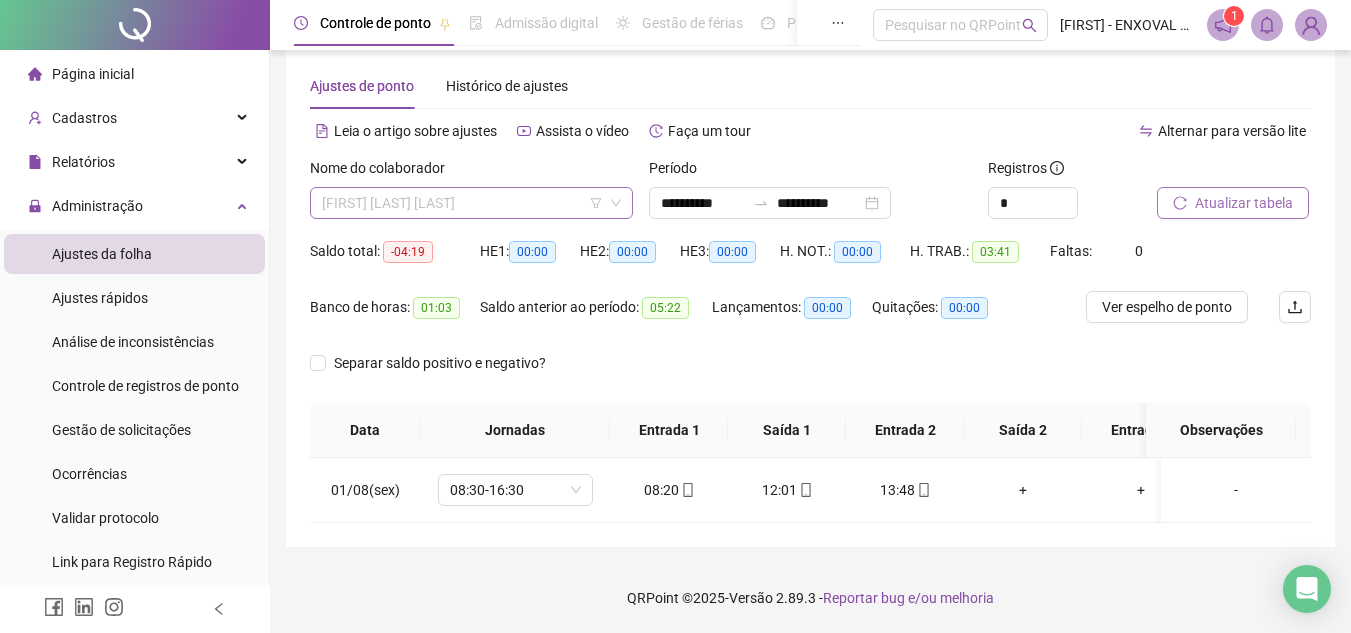 click on "[FIRST] [LAST] [LAST]" at bounding box center (471, 203) 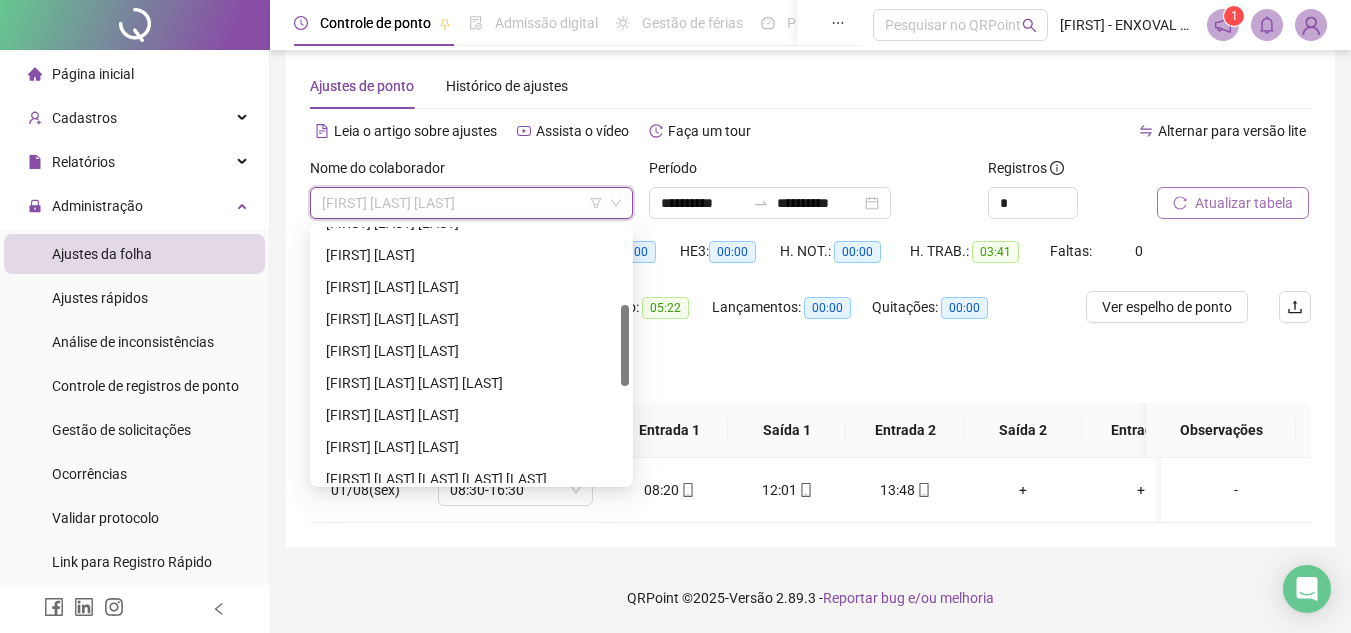 scroll, scrollTop: 0, scrollLeft: 0, axis: both 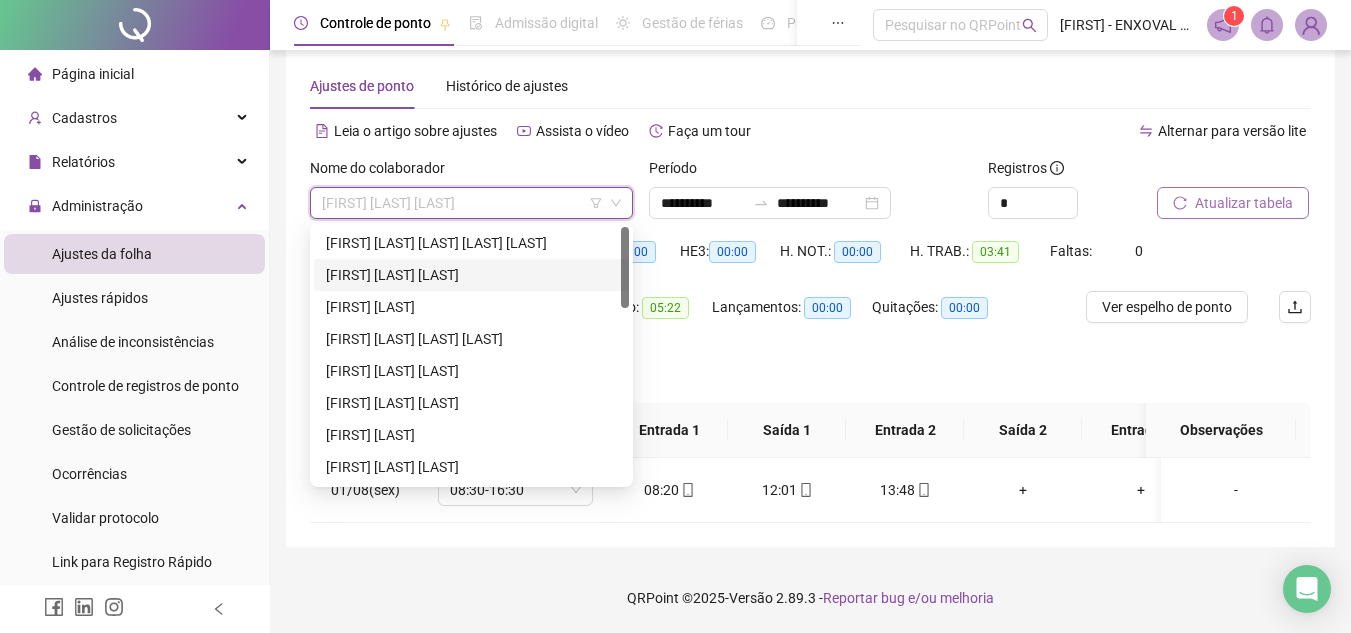 click on "[FIRST] [LAST] [LAST]" at bounding box center (471, 275) 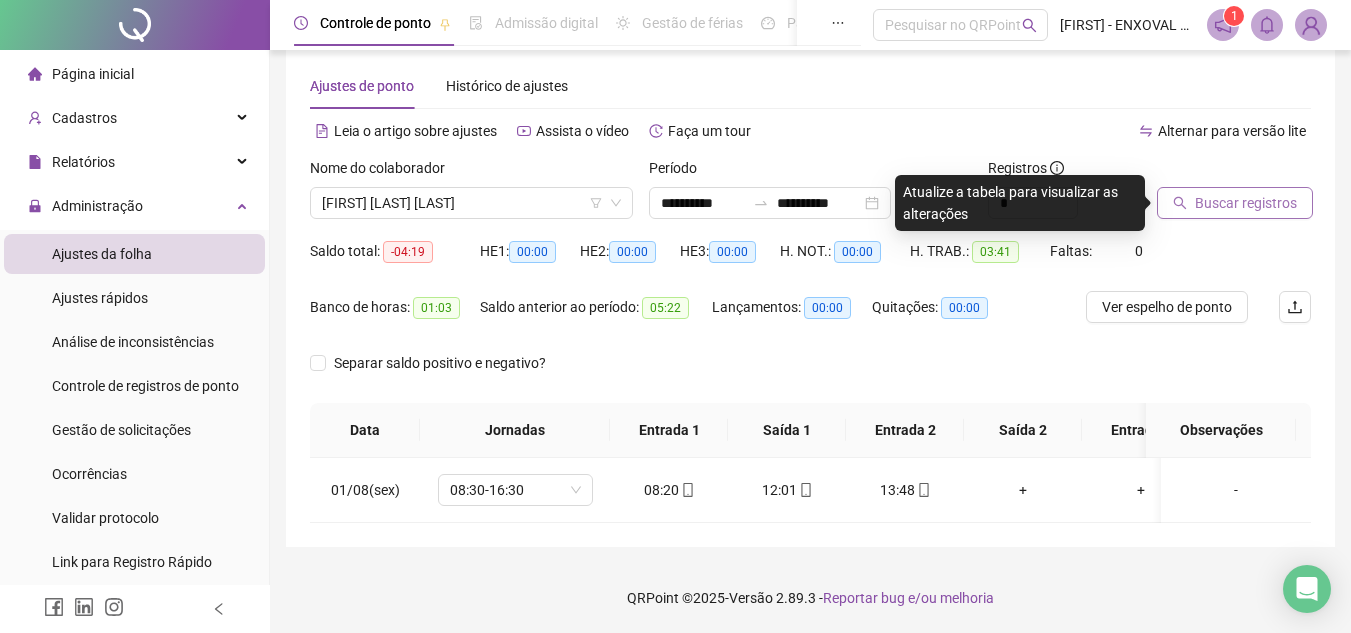 click on "Buscar registros" at bounding box center [1246, 203] 